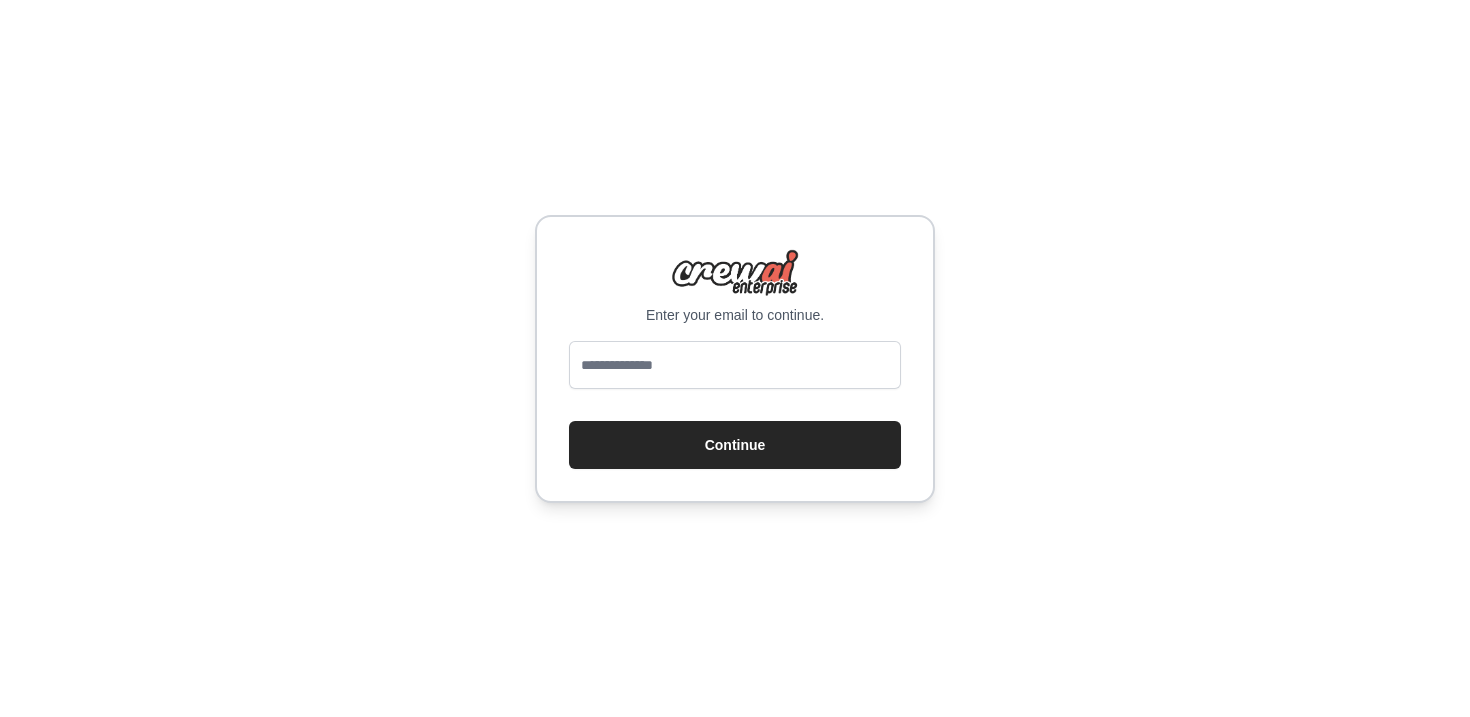 scroll, scrollTop: 0, scrollLeft: 0, axis: both 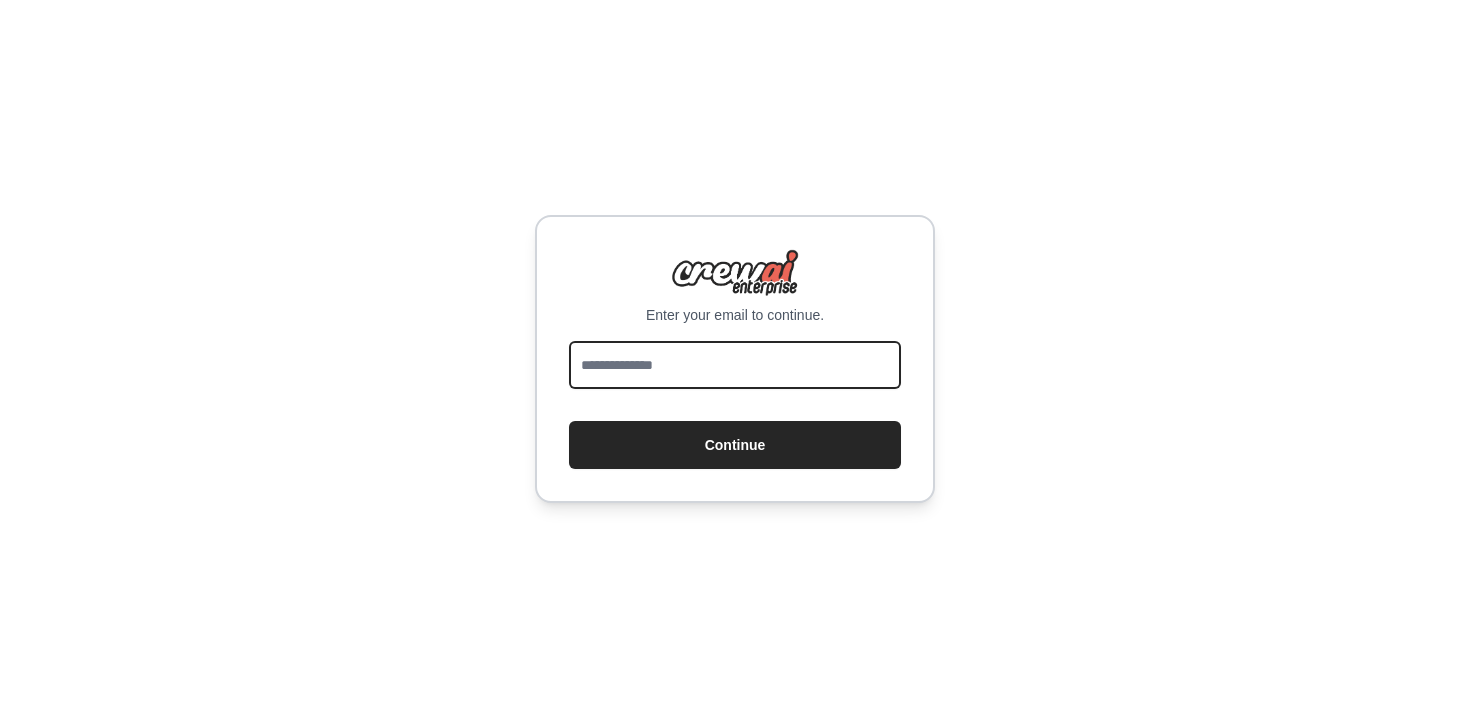 click at bounding box center (735, 365) 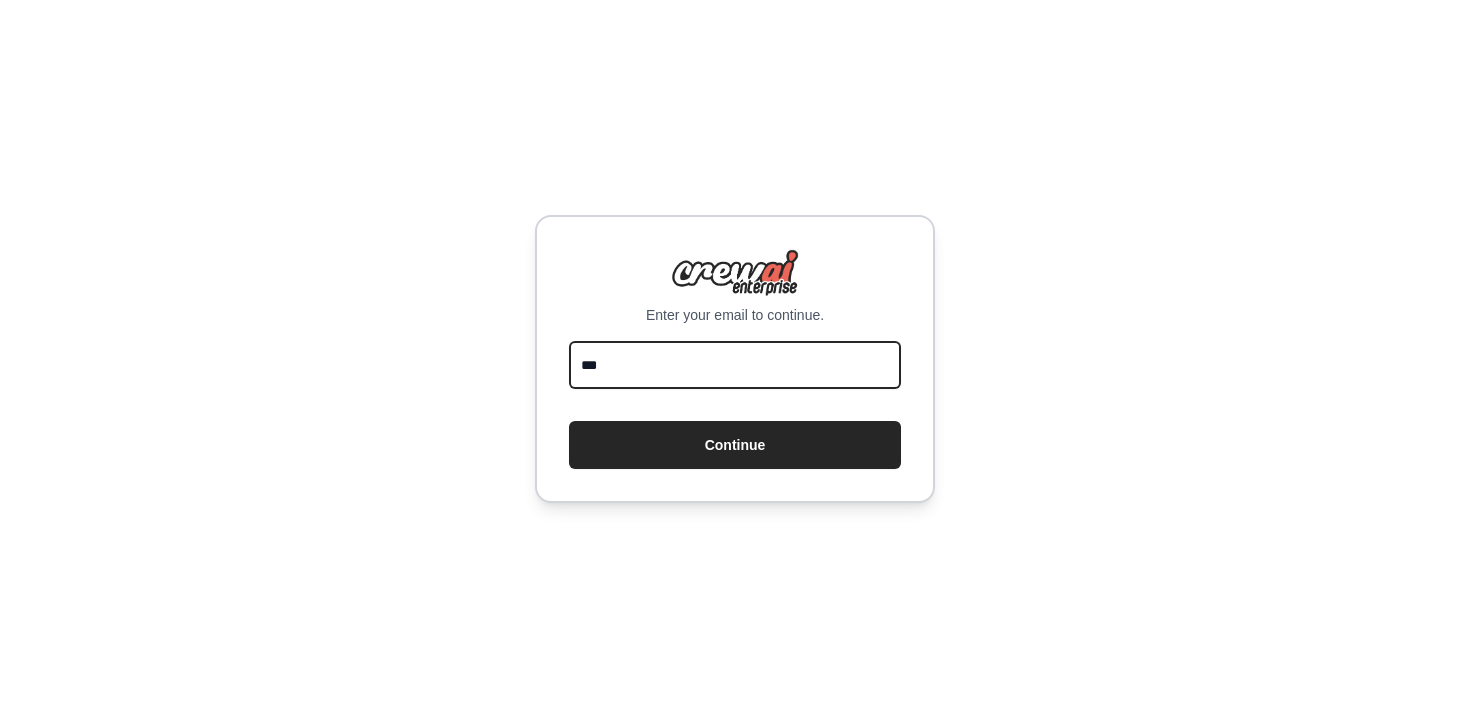 type on "****" 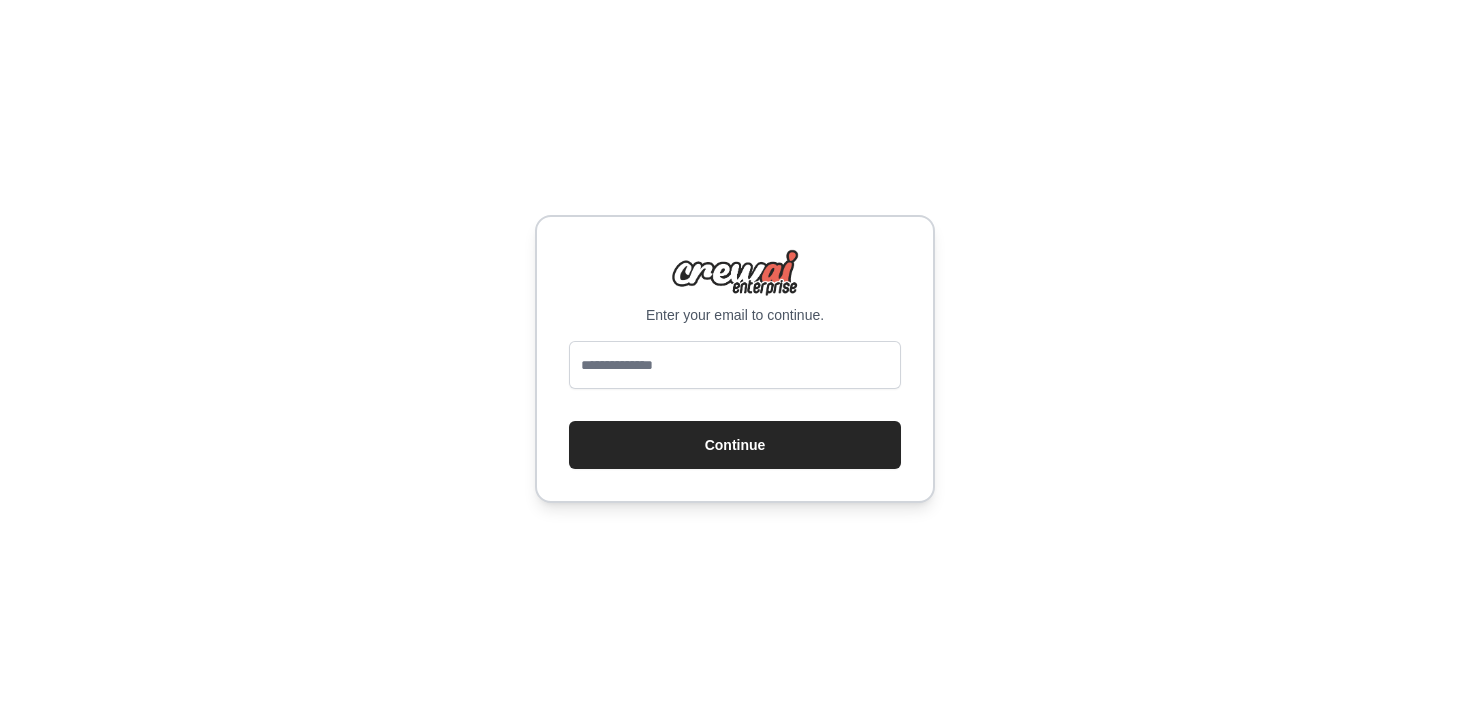 scroll, scrollTop: 0, scrollLeft: 0, axis: both 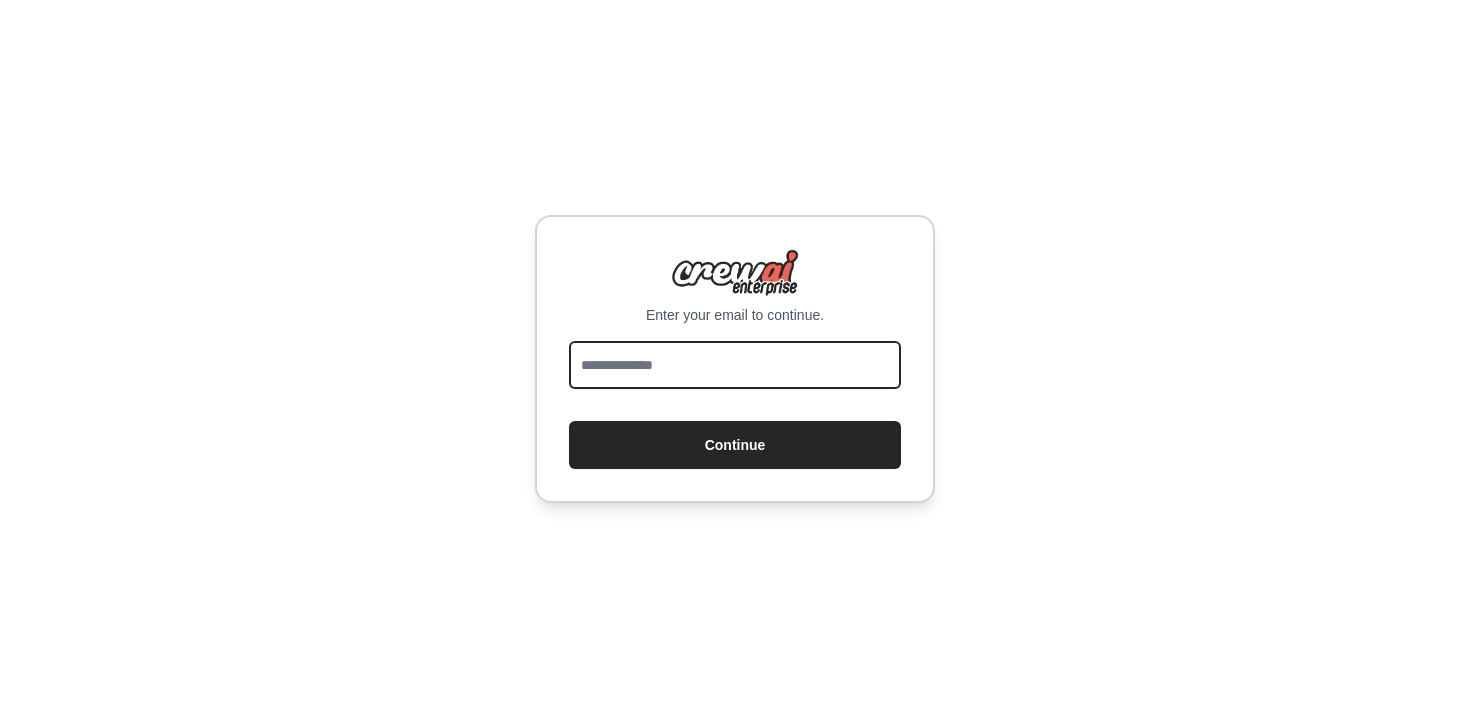 click at bounding box center (735, 365) 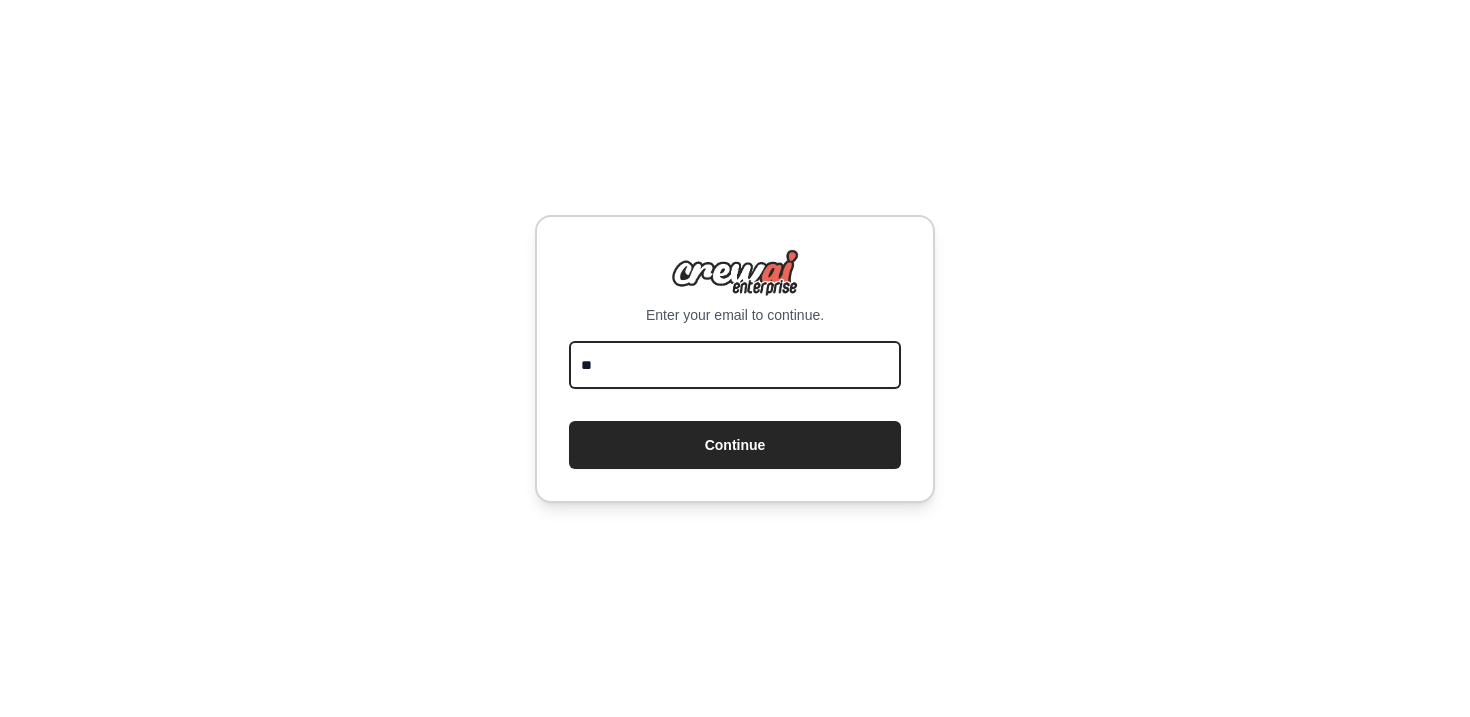 type on "*" 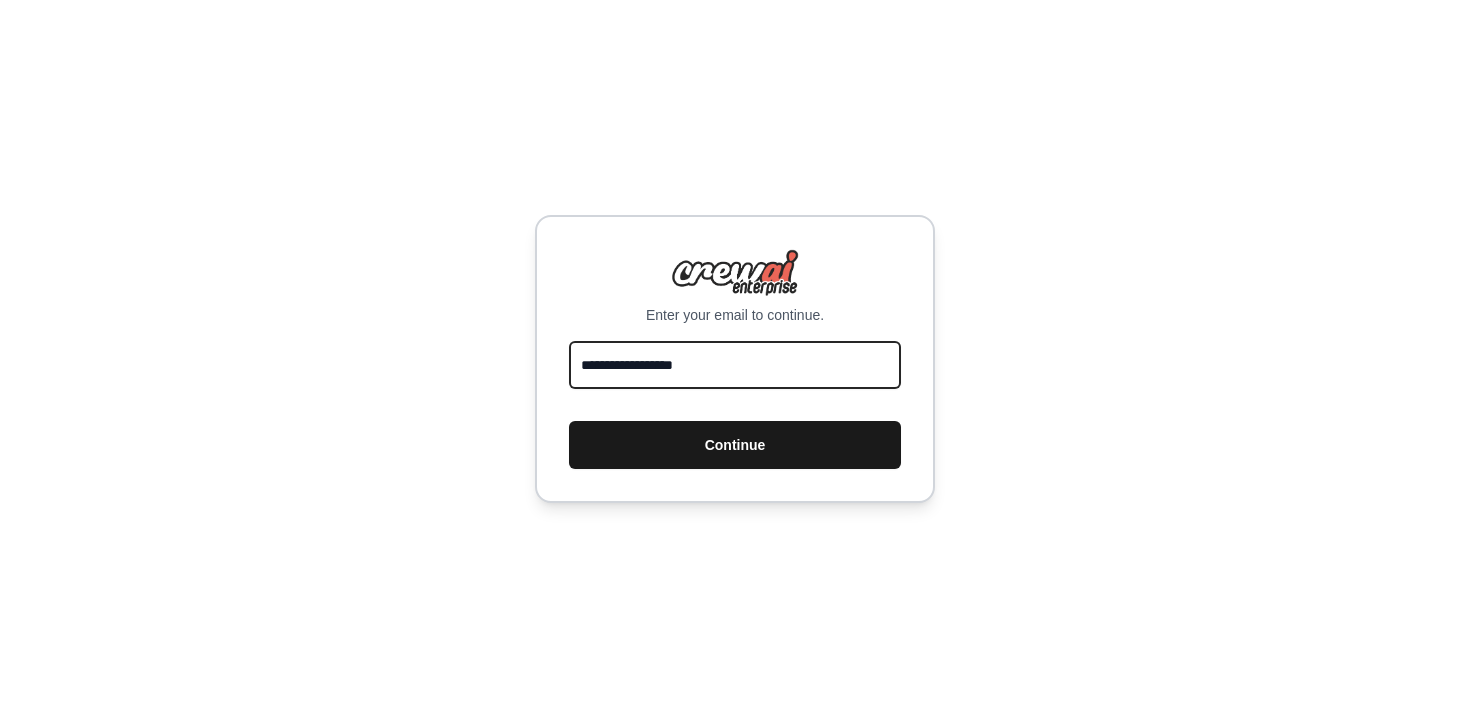 type on "**********" 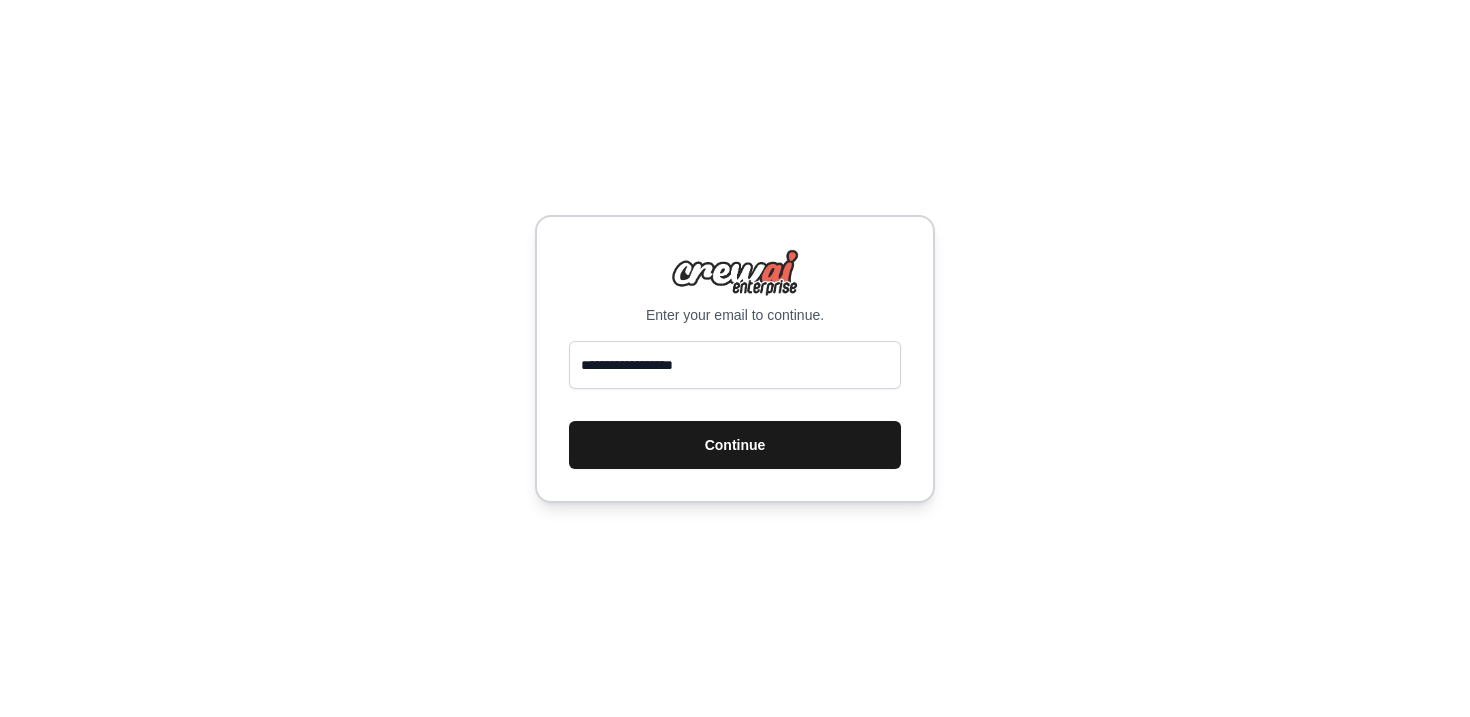 click on "Continue" at bounding box center [735, 445] 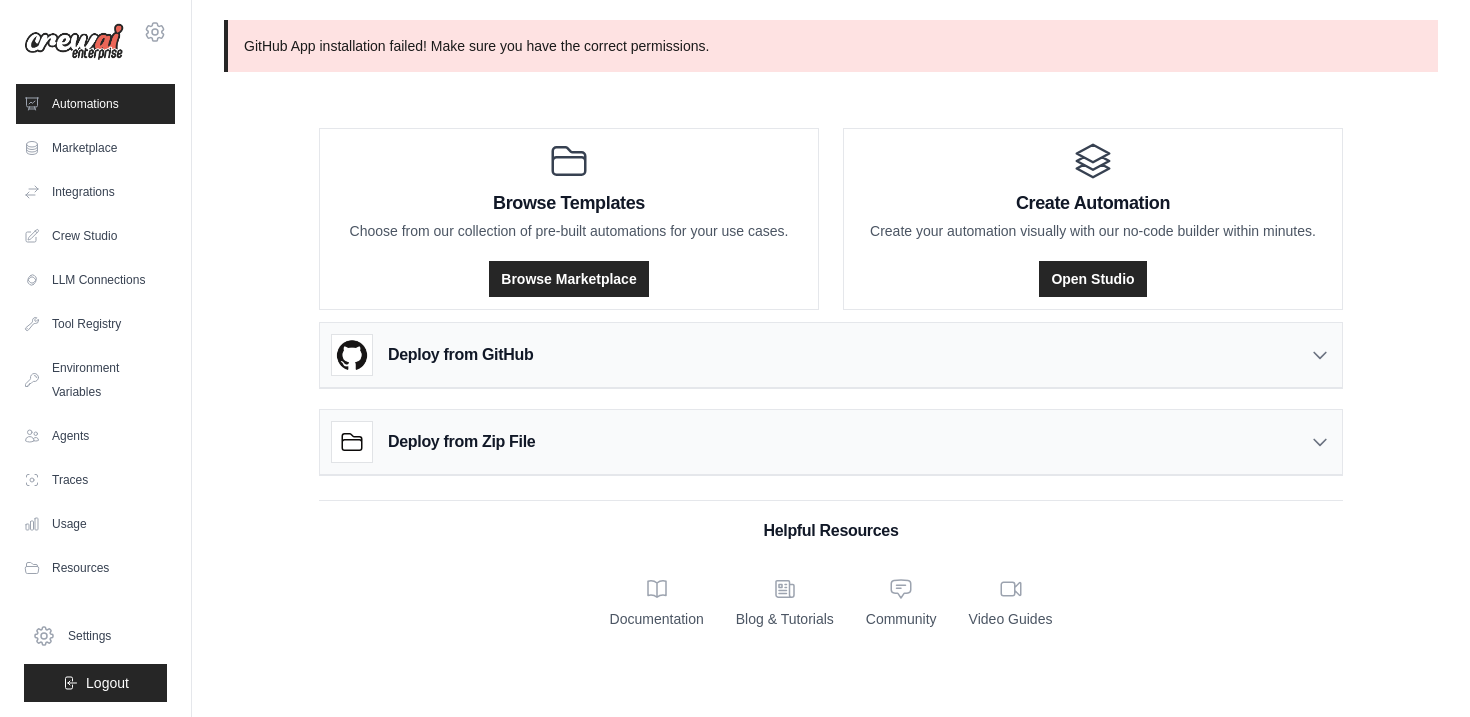 scroll, scrollTop: 0, scrollLeft: 0, axis: both 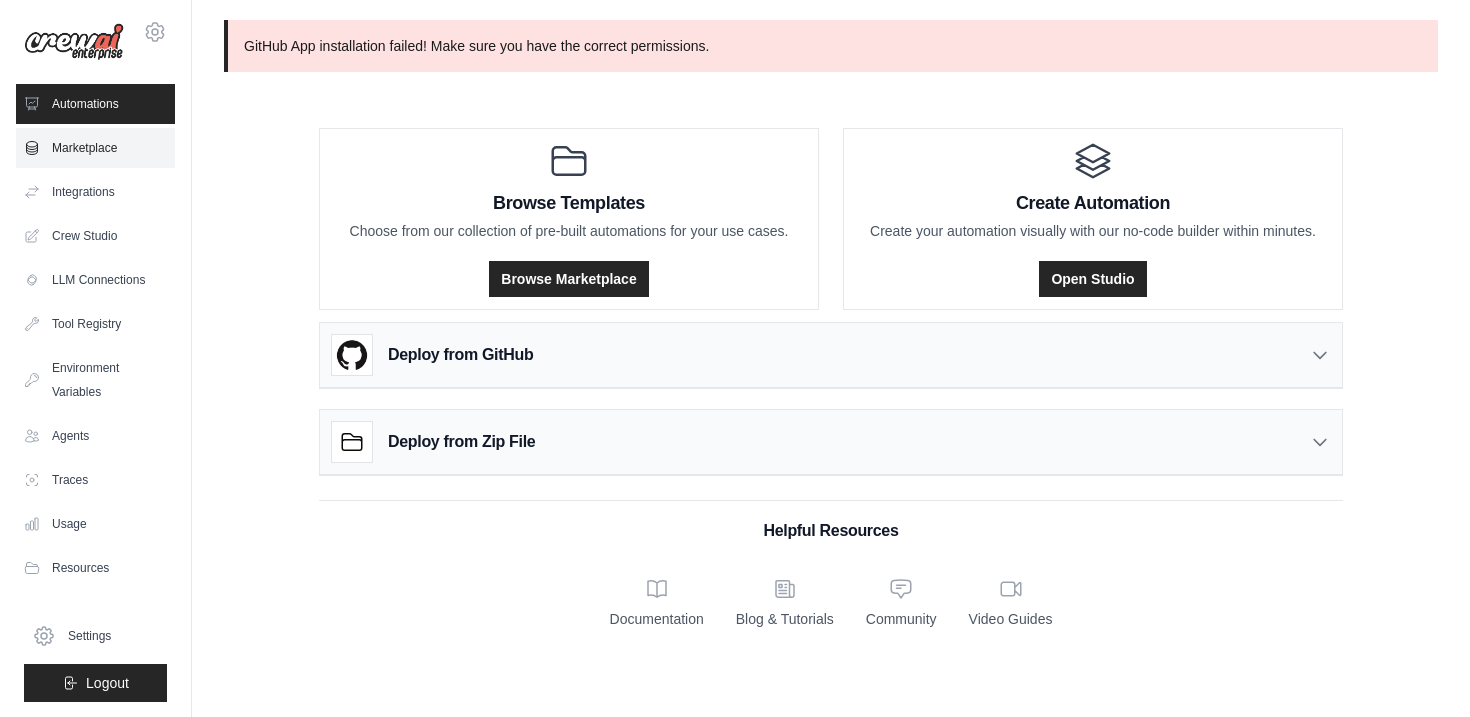 click on "Marketplace" at bounding box center [95, 148] 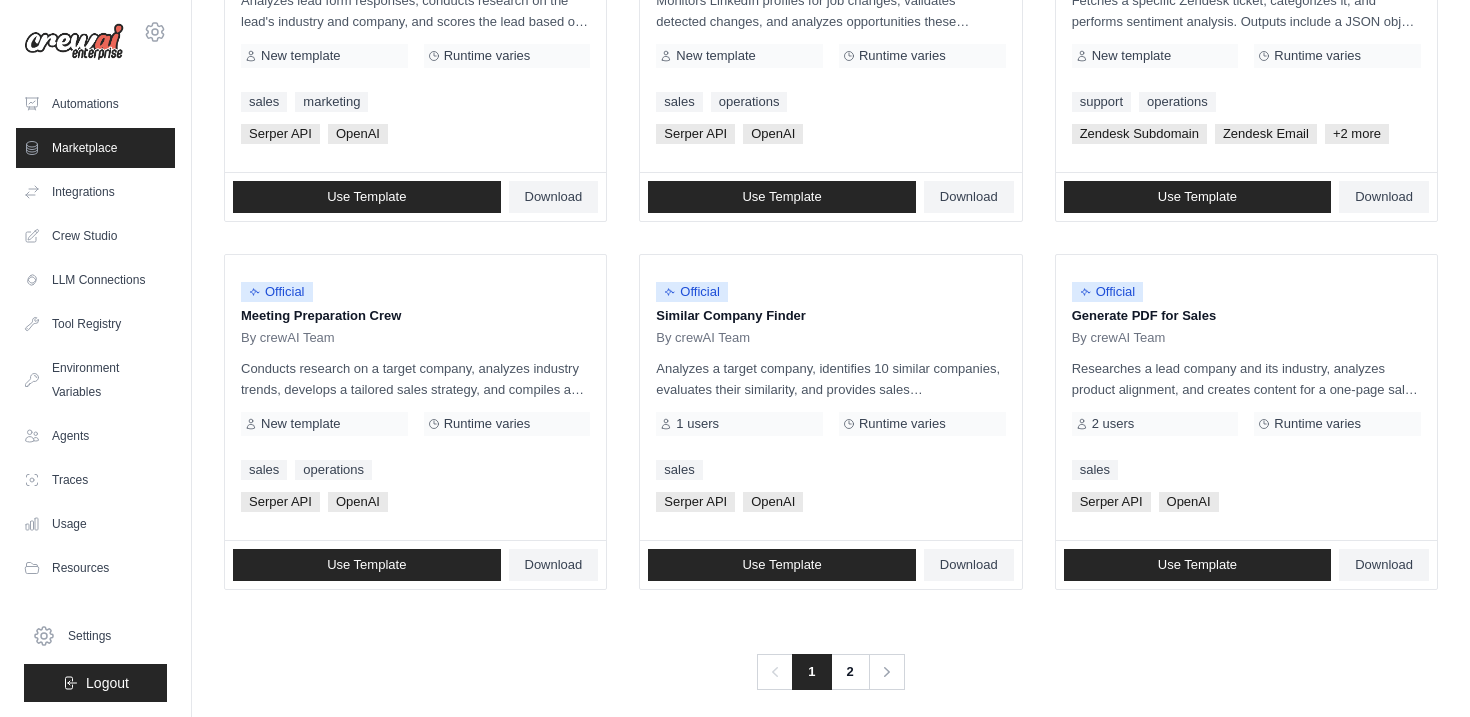scroll, scrollTop: 1136, scrollLeft: 0, axis: vertical 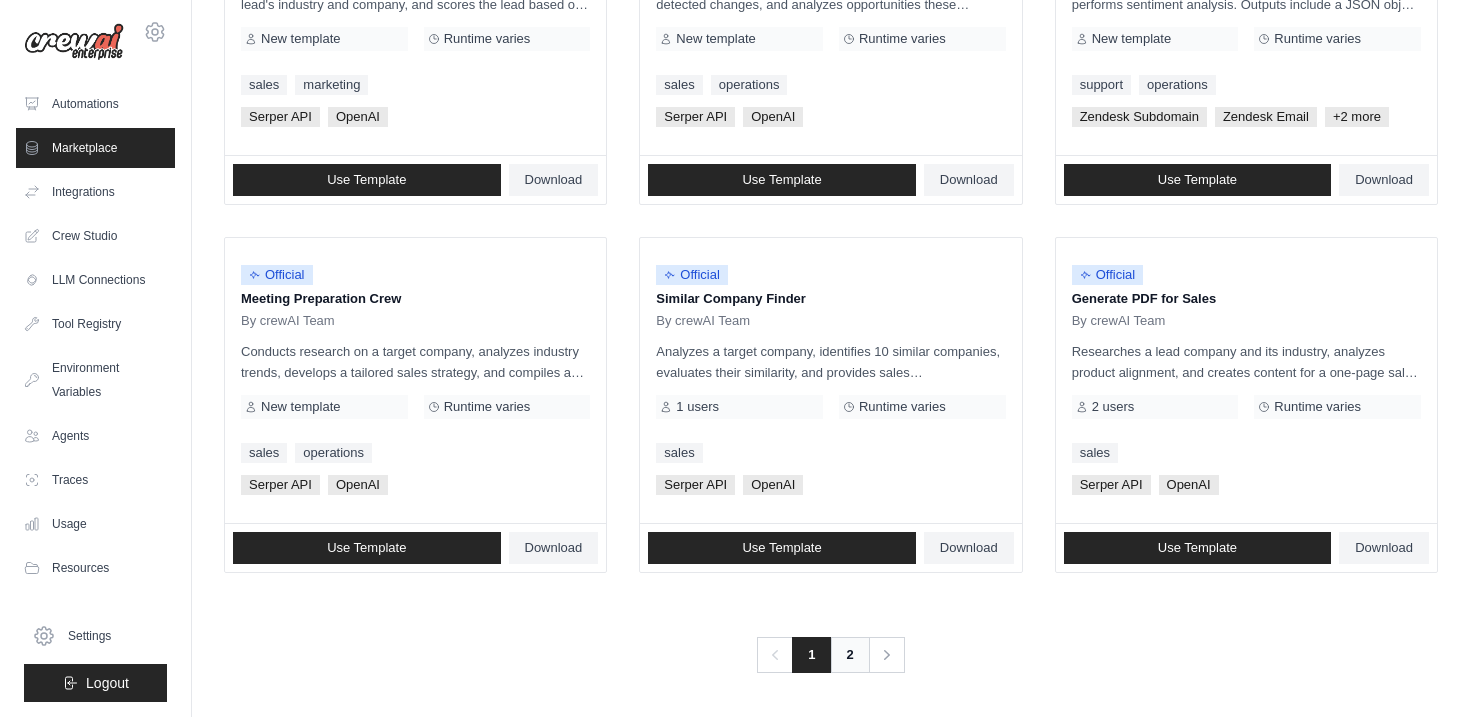 click on "2" at bounding box center (850, 655) 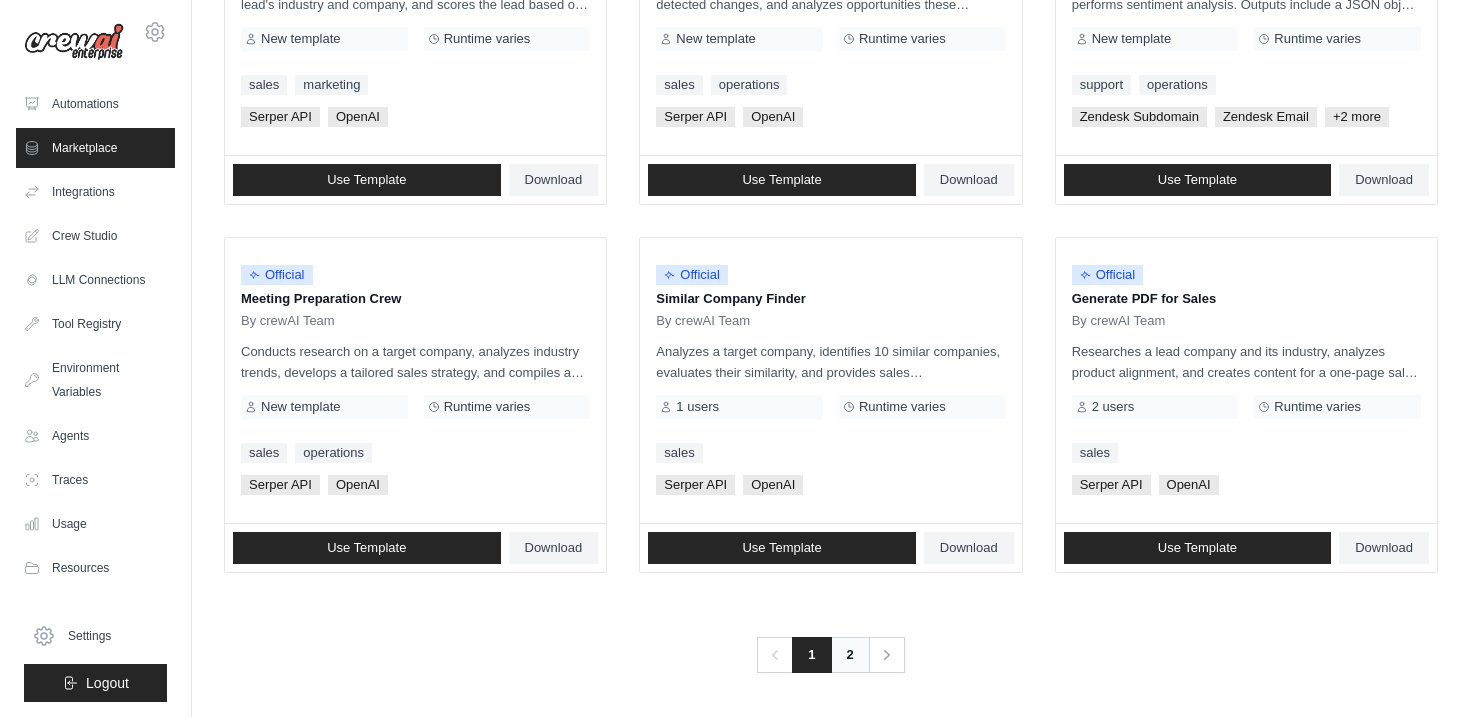 scroll, scrollTop: 0, scrollLeft: 0, axis: both 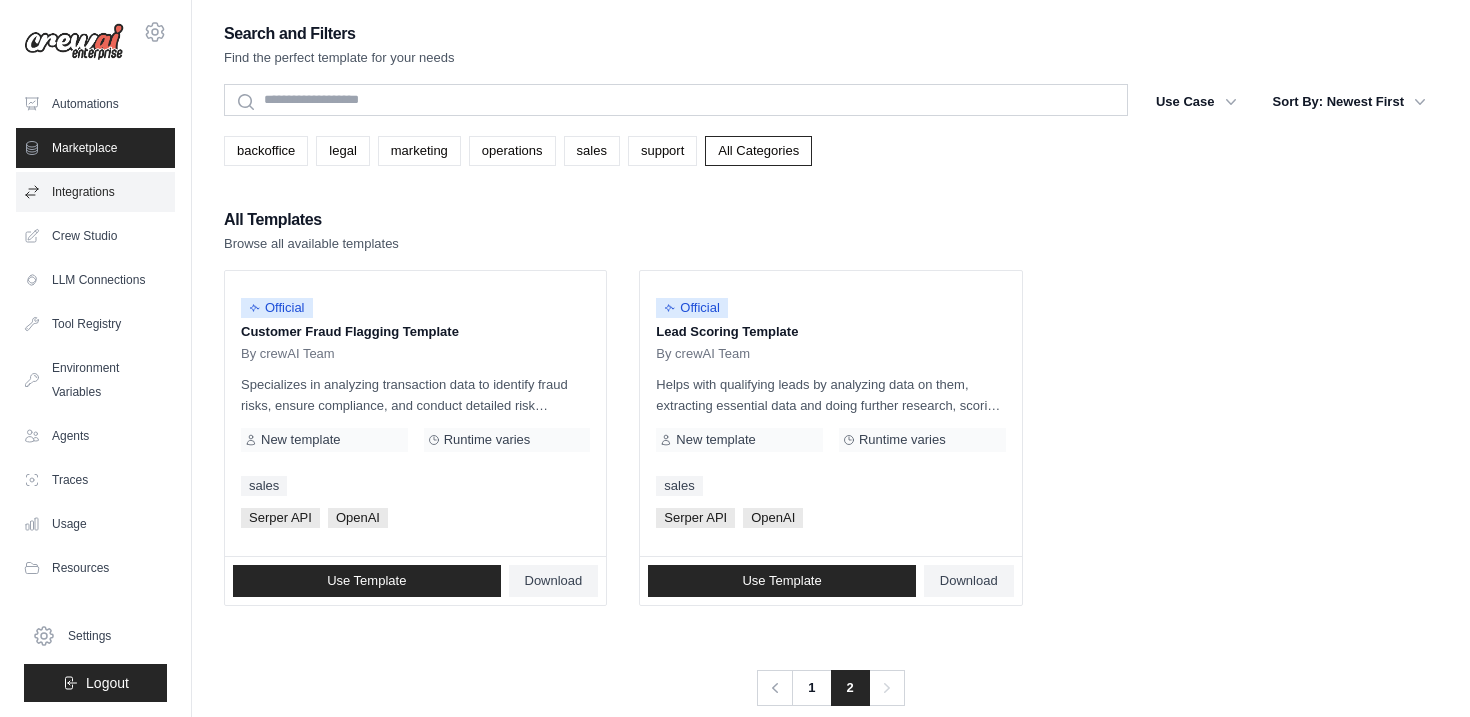 click on "Integrations" at bounding box center (95, 192) 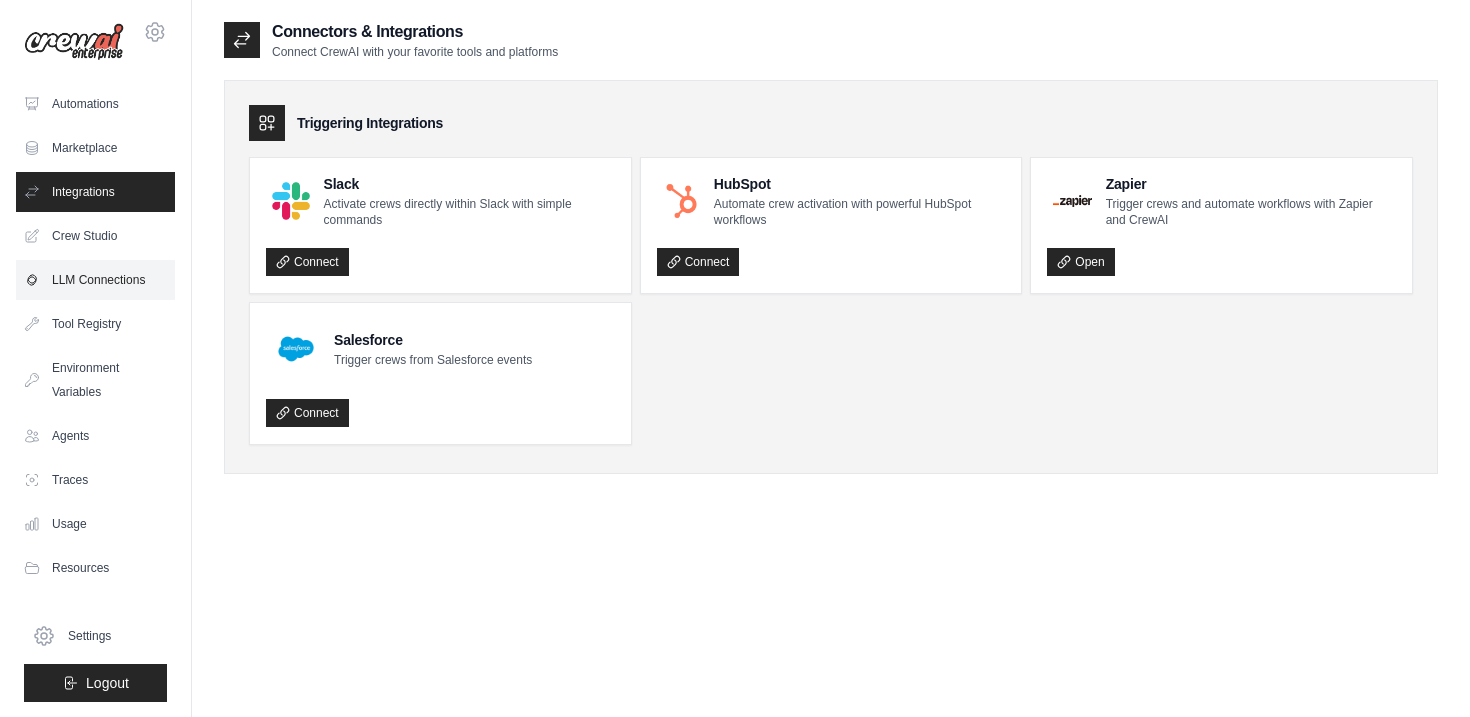 click on "LLM Connections" at bounding box center (95, 280) 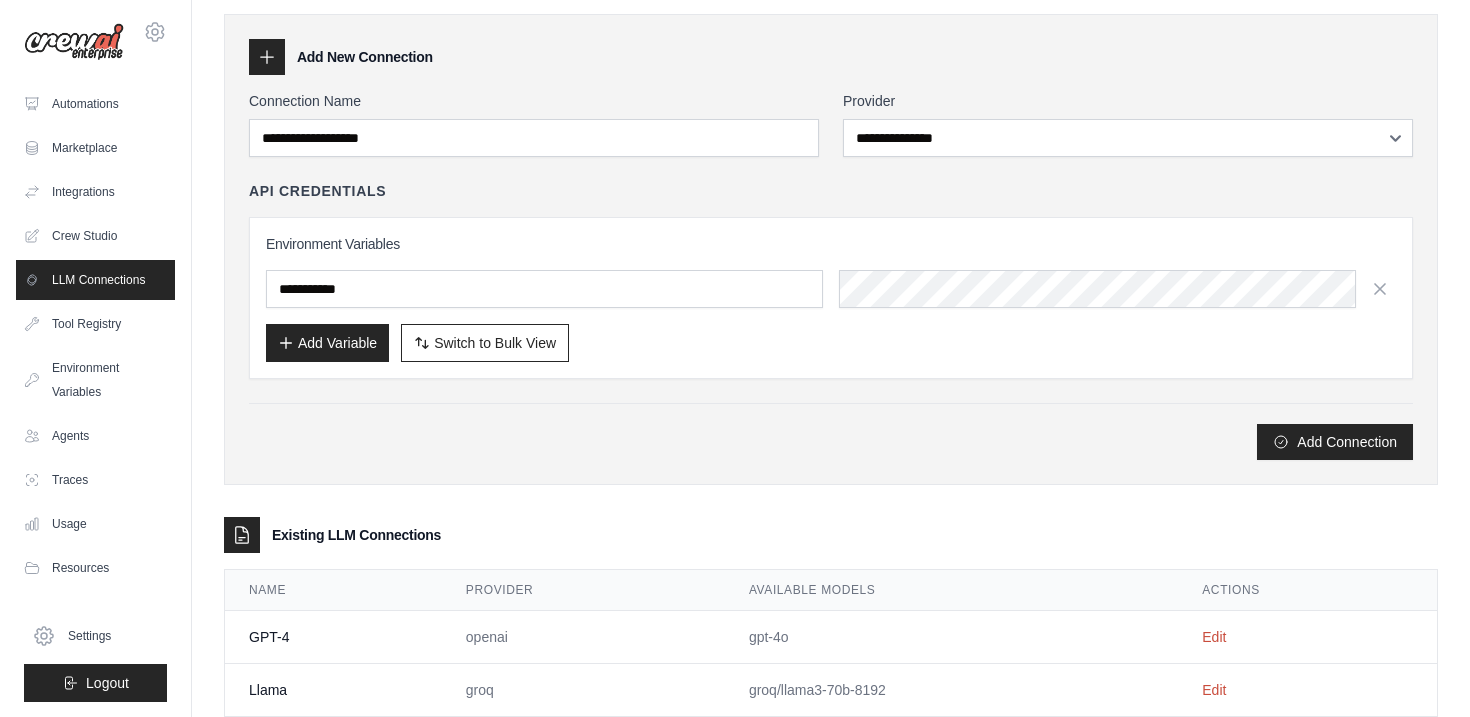 scroll, scrollTop: 118, scrollLeft: 0, axis: vertical 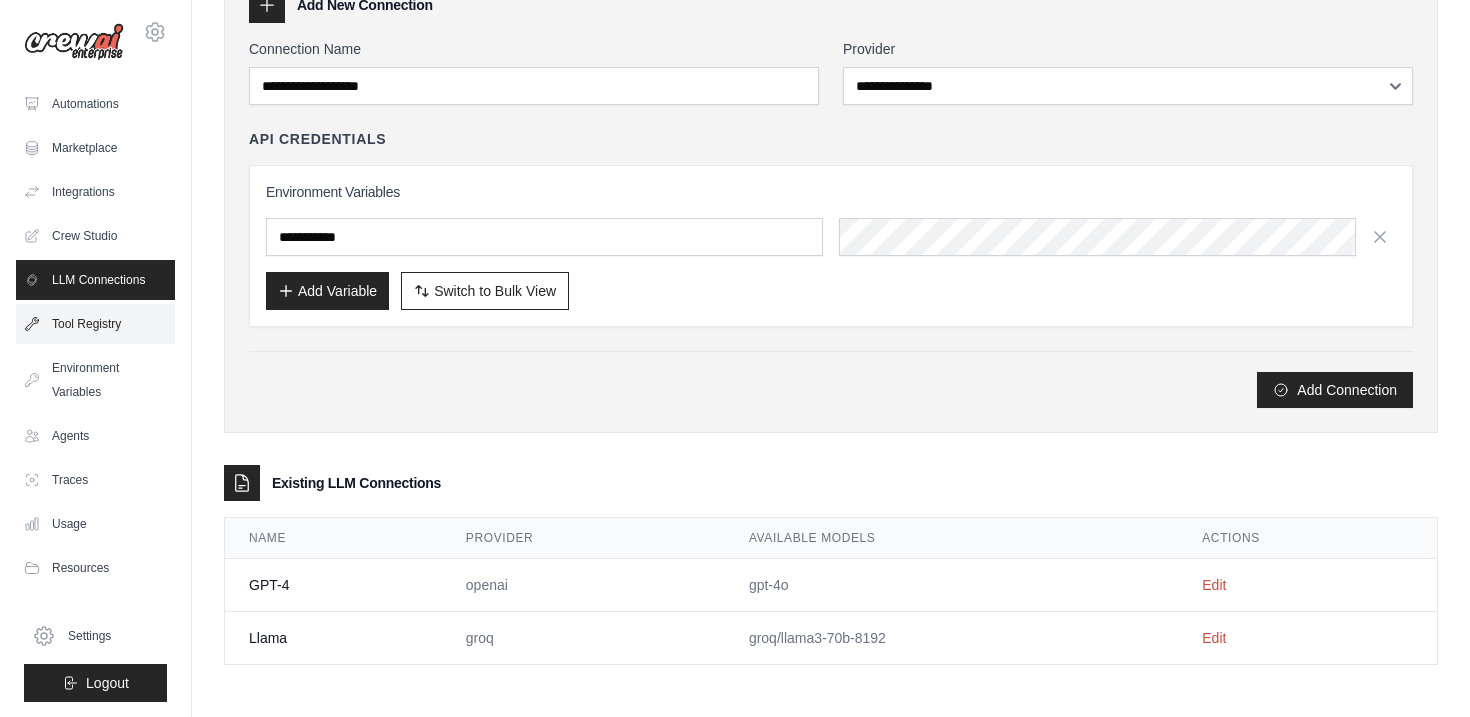 click on "Tool Registry" at bounding box center (95, 324) 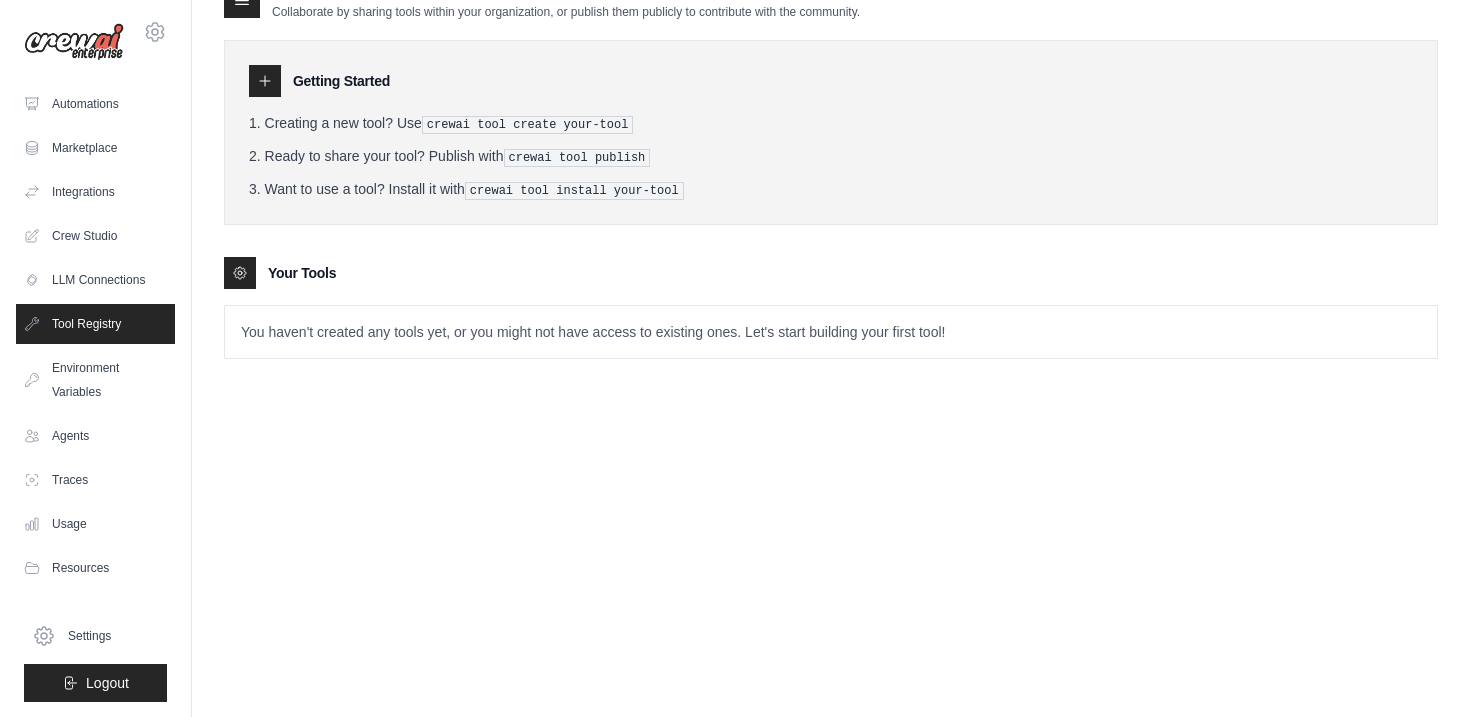 scroll, scrollTop: 0, scrollLeft: 0, axis: both 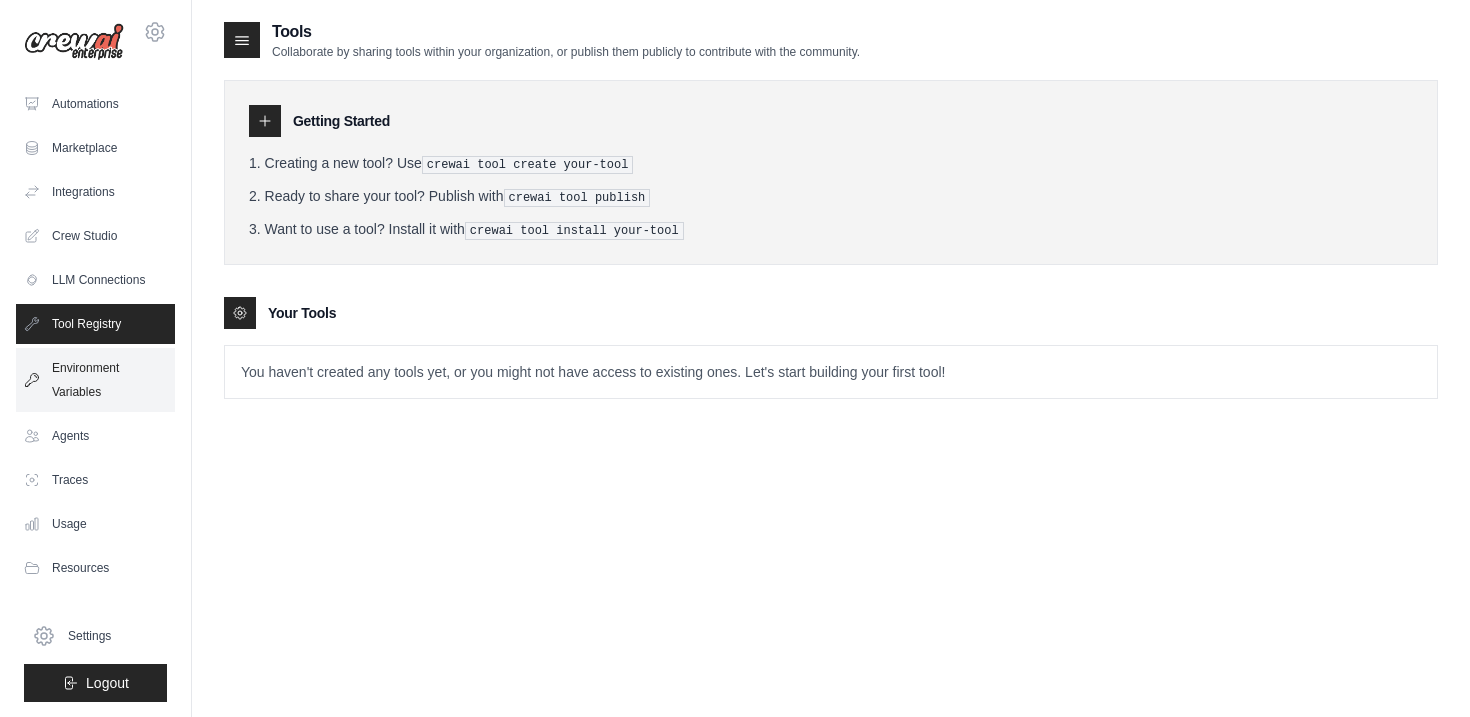 click on "Environment Variables" at bounding box center (95, 380) 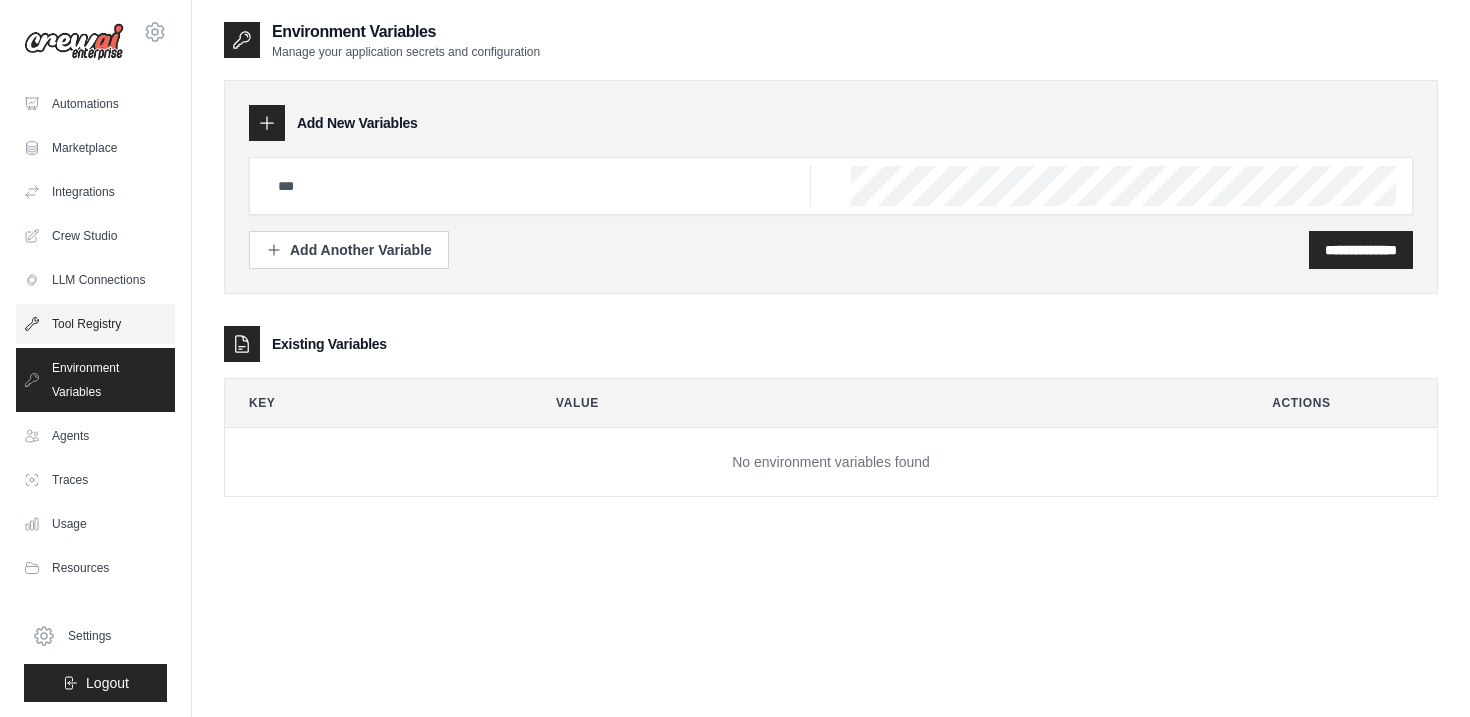 click on "Tool Registry" at bounding box center [95, 324] 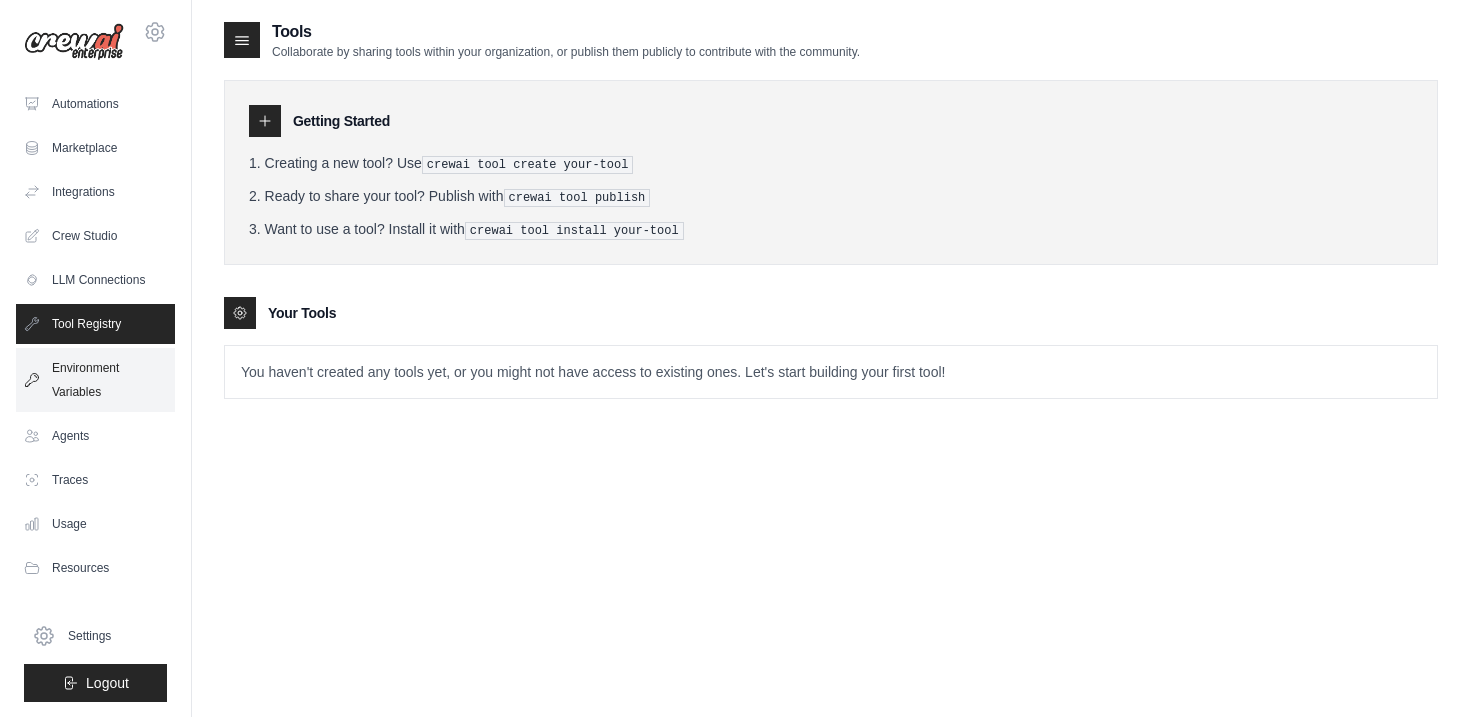 click on "Environment Variables" at bounding box center (95, 380) 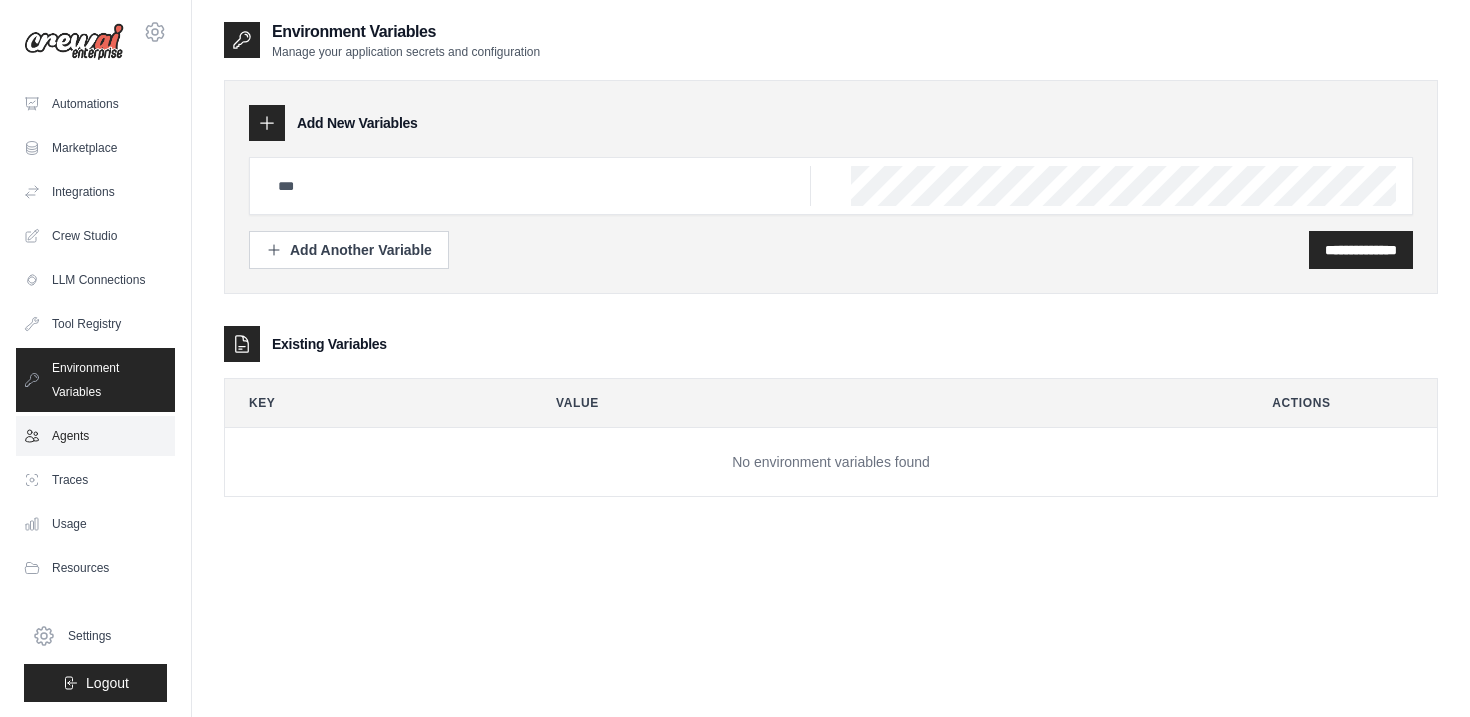 click on "Agents" at bounding box center (95, 436) 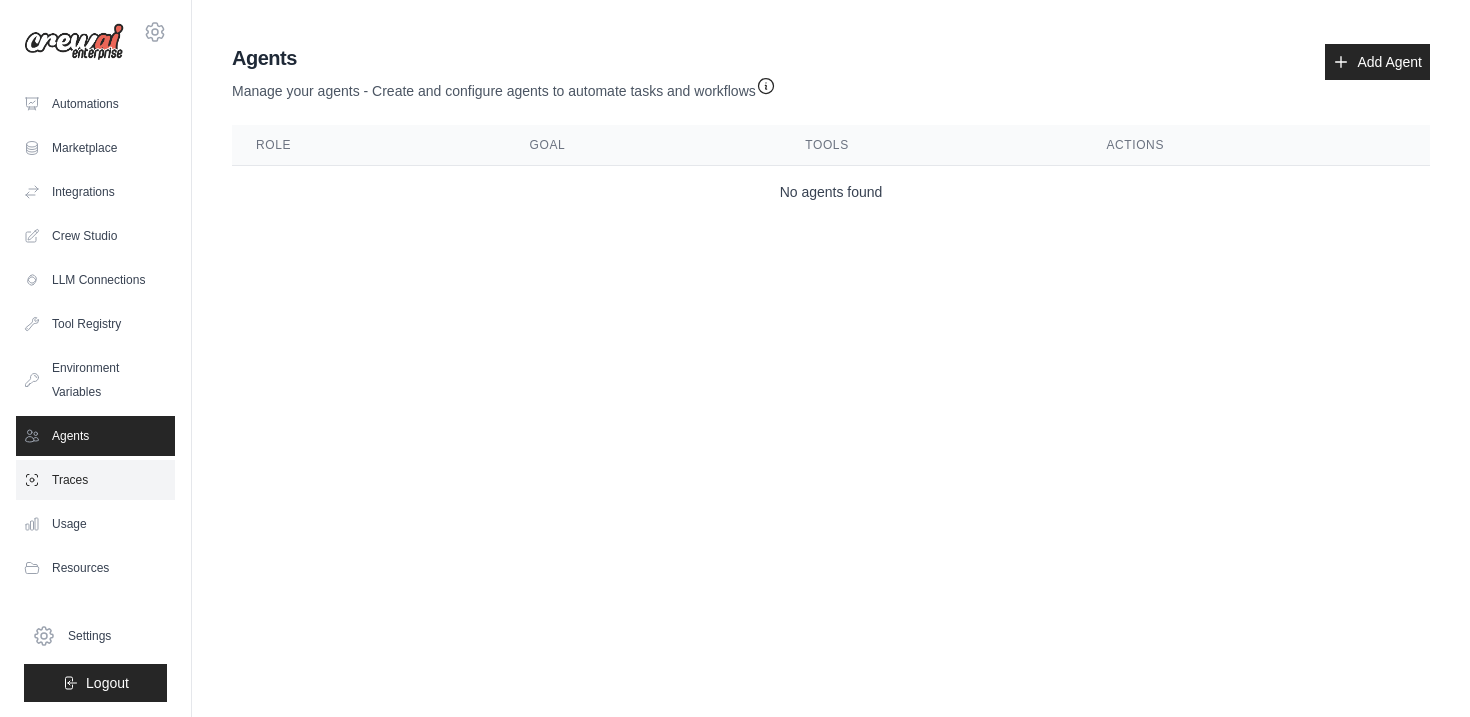 click on "Traces" at bounding box center (95, 480) 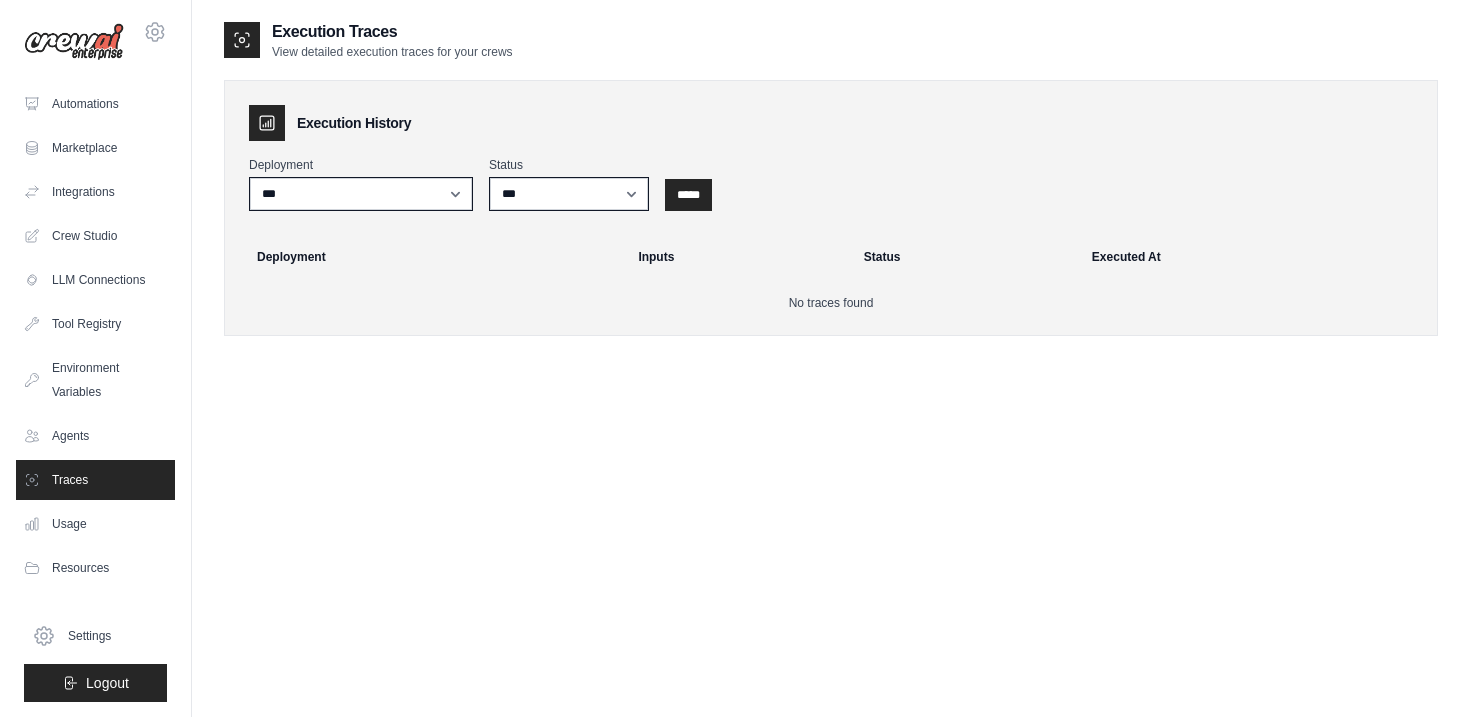 click on "Usage" at bounding box center (95, 524) 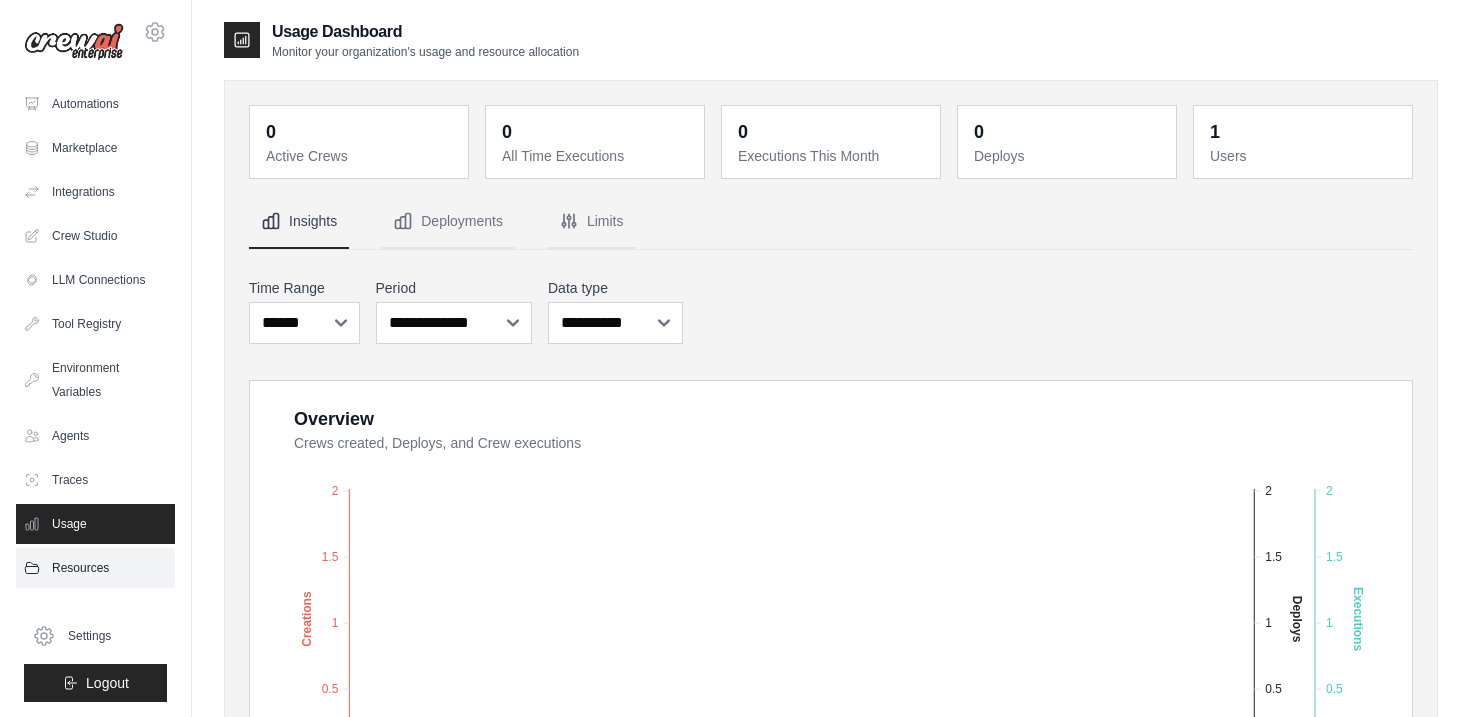 click on "Resources" at bounding box center (95, 568) 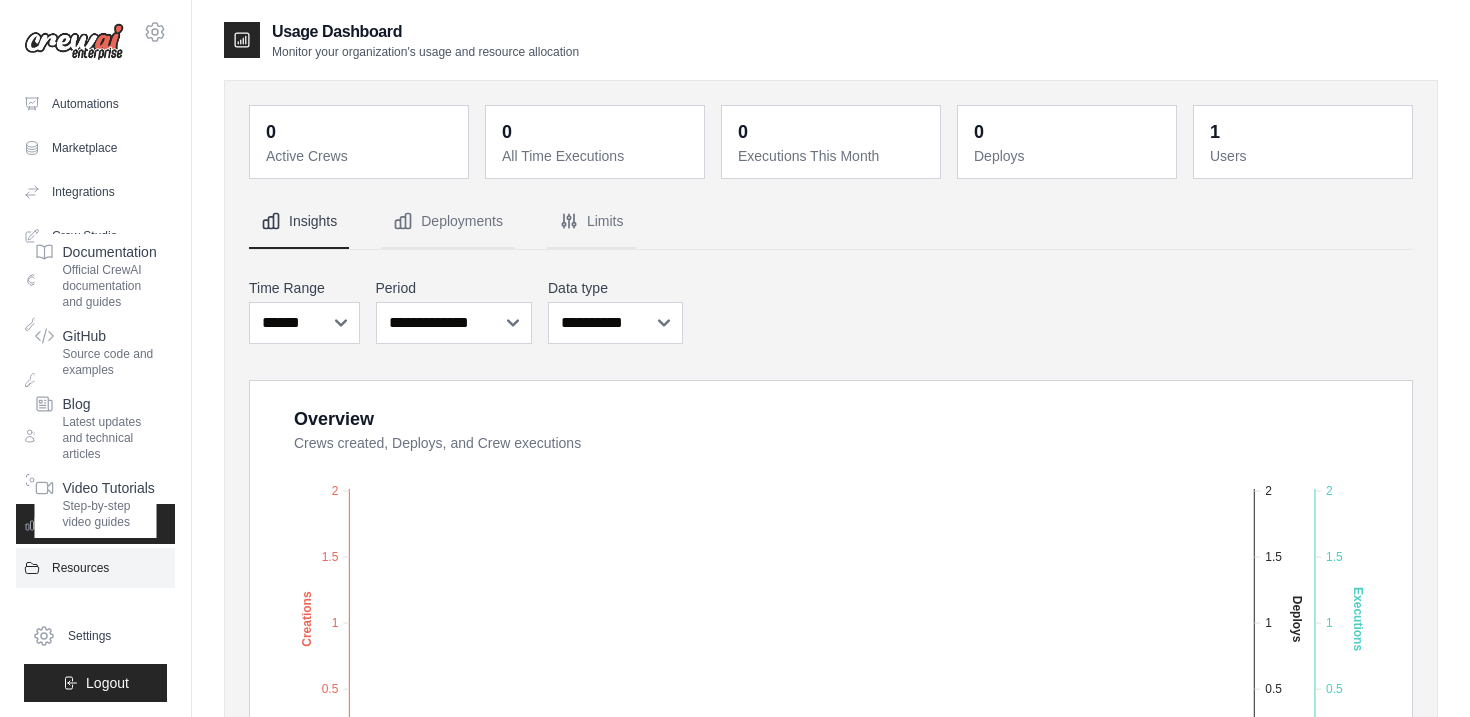 click on "Resources" at bounding box center [95, 568] 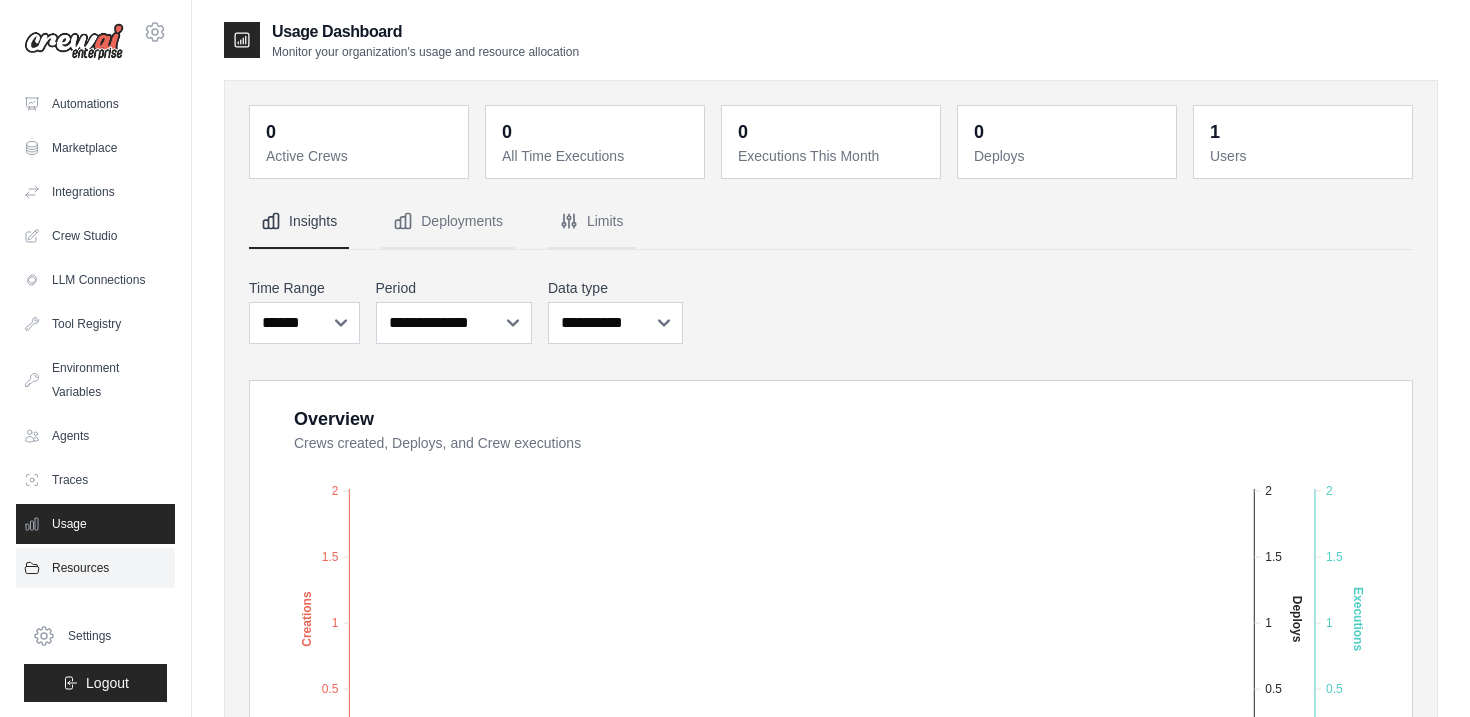 click on "Resources" at bounding box center [95, 568] 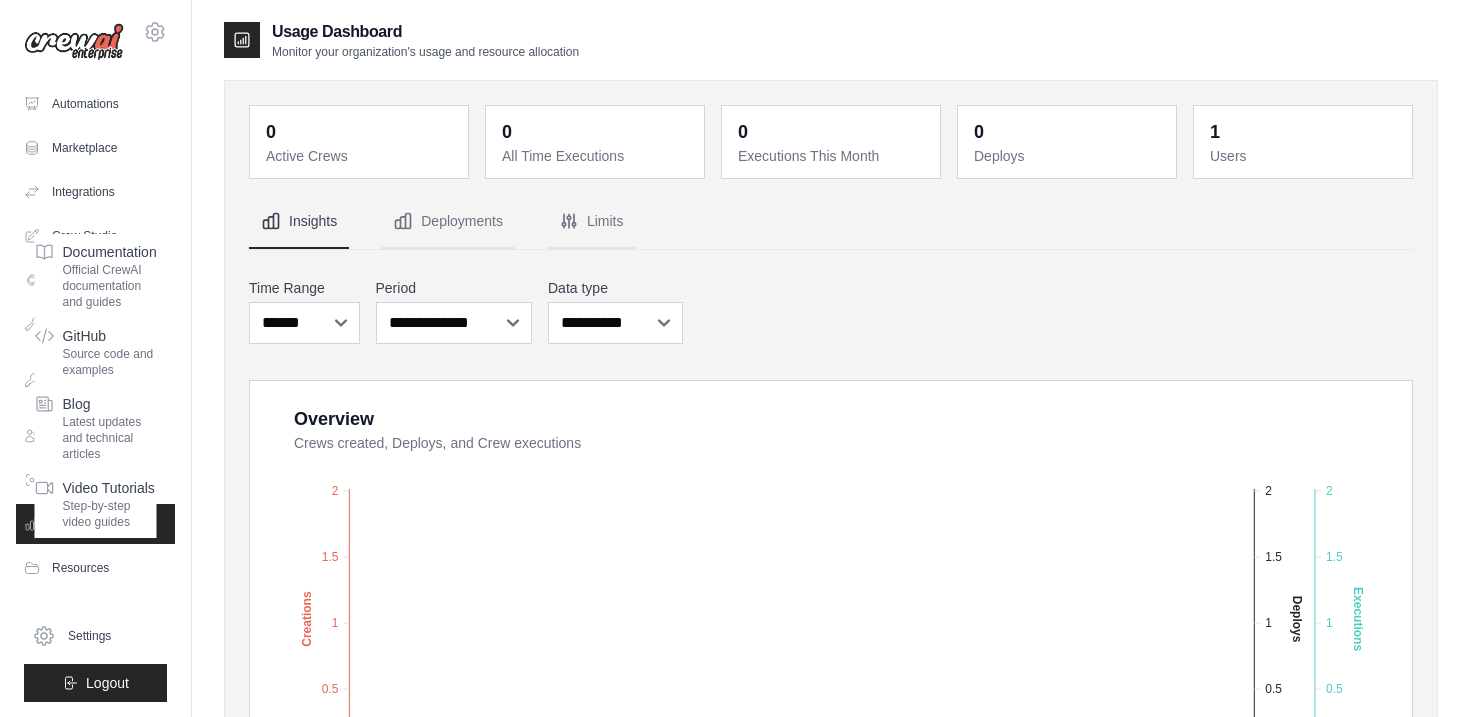 click on "Usage Dashboard
Monitor your organization's usage and resource allocation
0
Active Crews
0
All Time Executions
0
Executions This Month
0
Deploys" at bounding box center (831, 725) 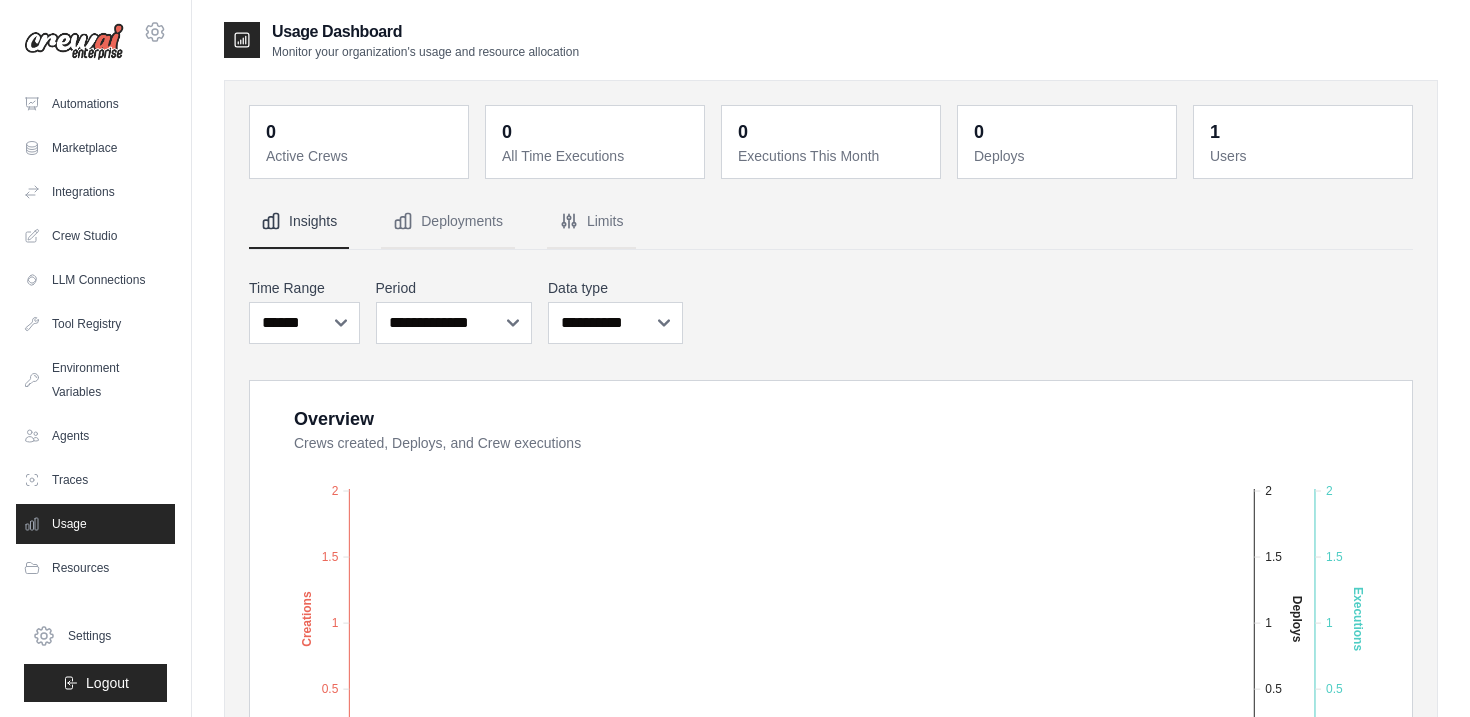 scroll, scrollTop: 1, scrollLeft: 0, axis: vertical 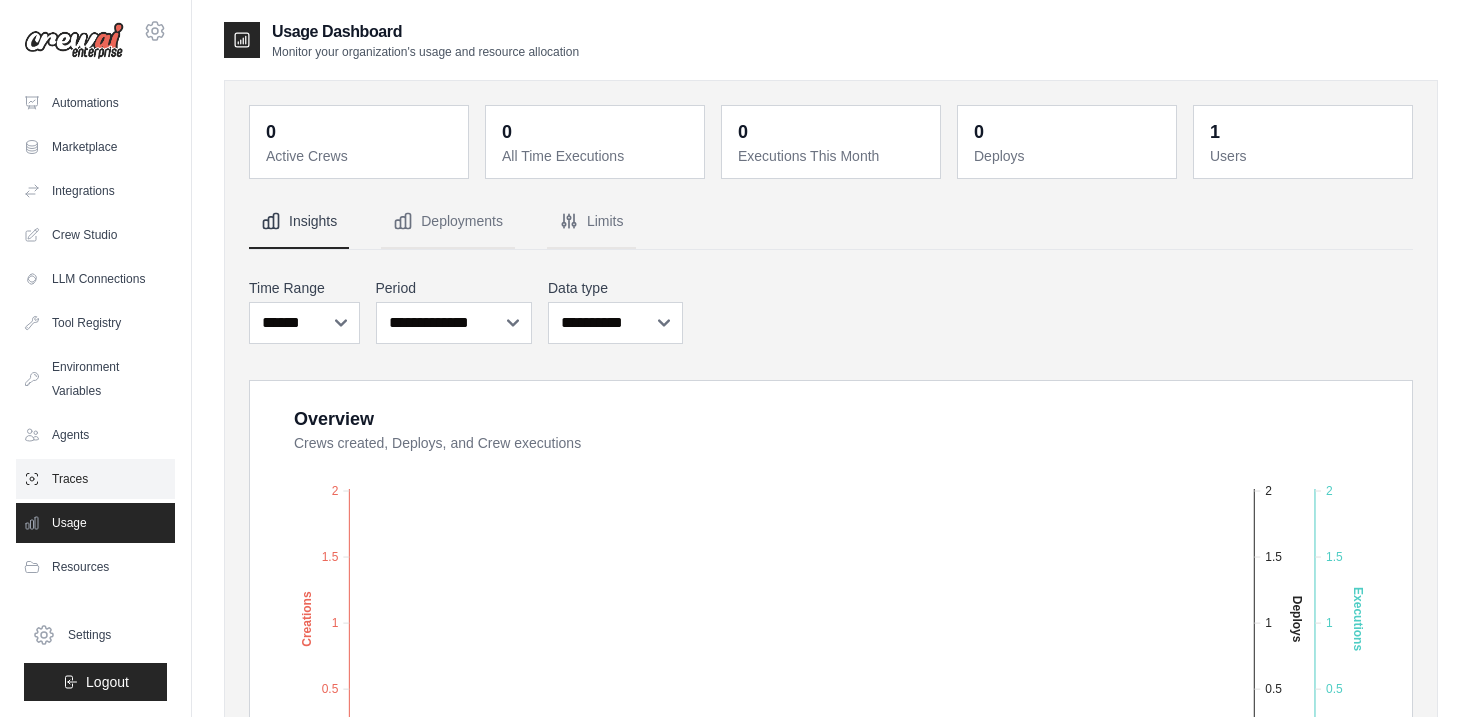 click on "Traces" at bounding box center (95, 479) 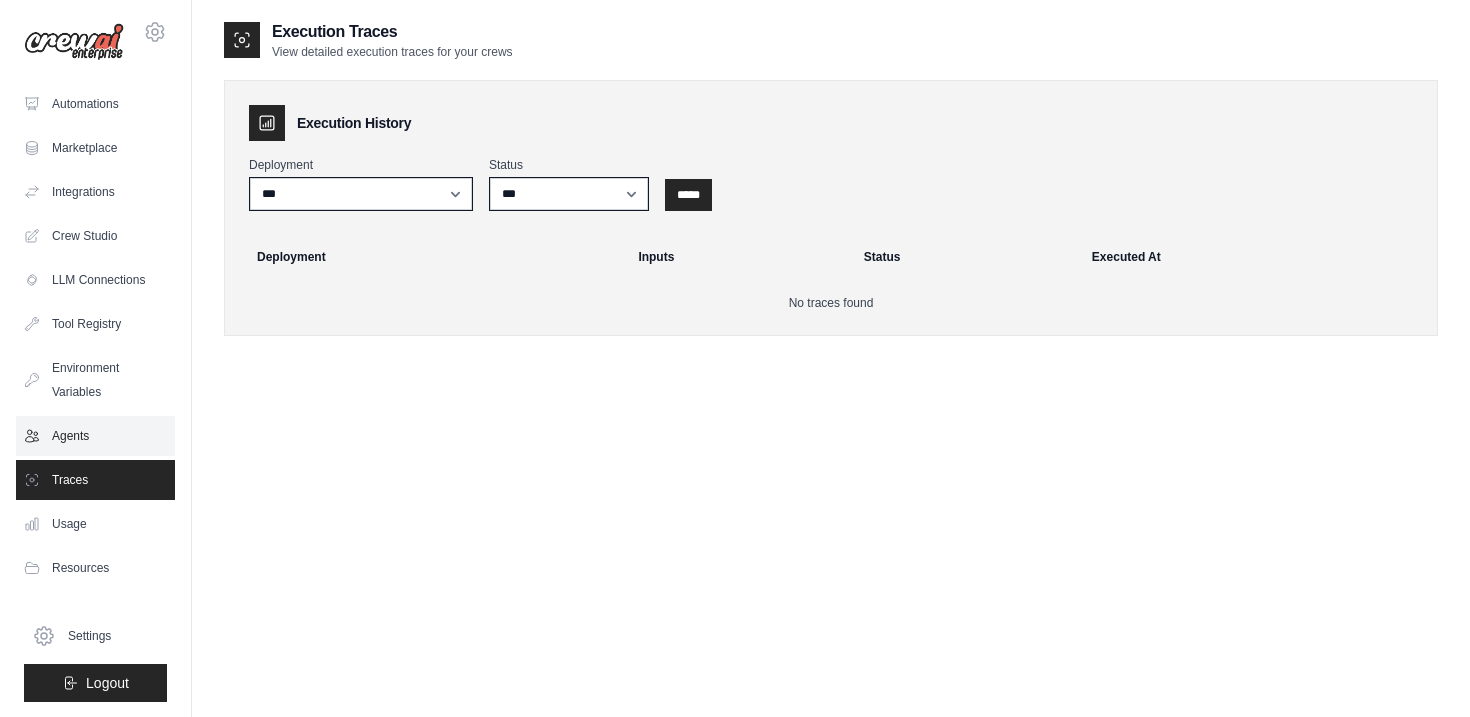 click on "Agents" at bounding box center [95, 436] 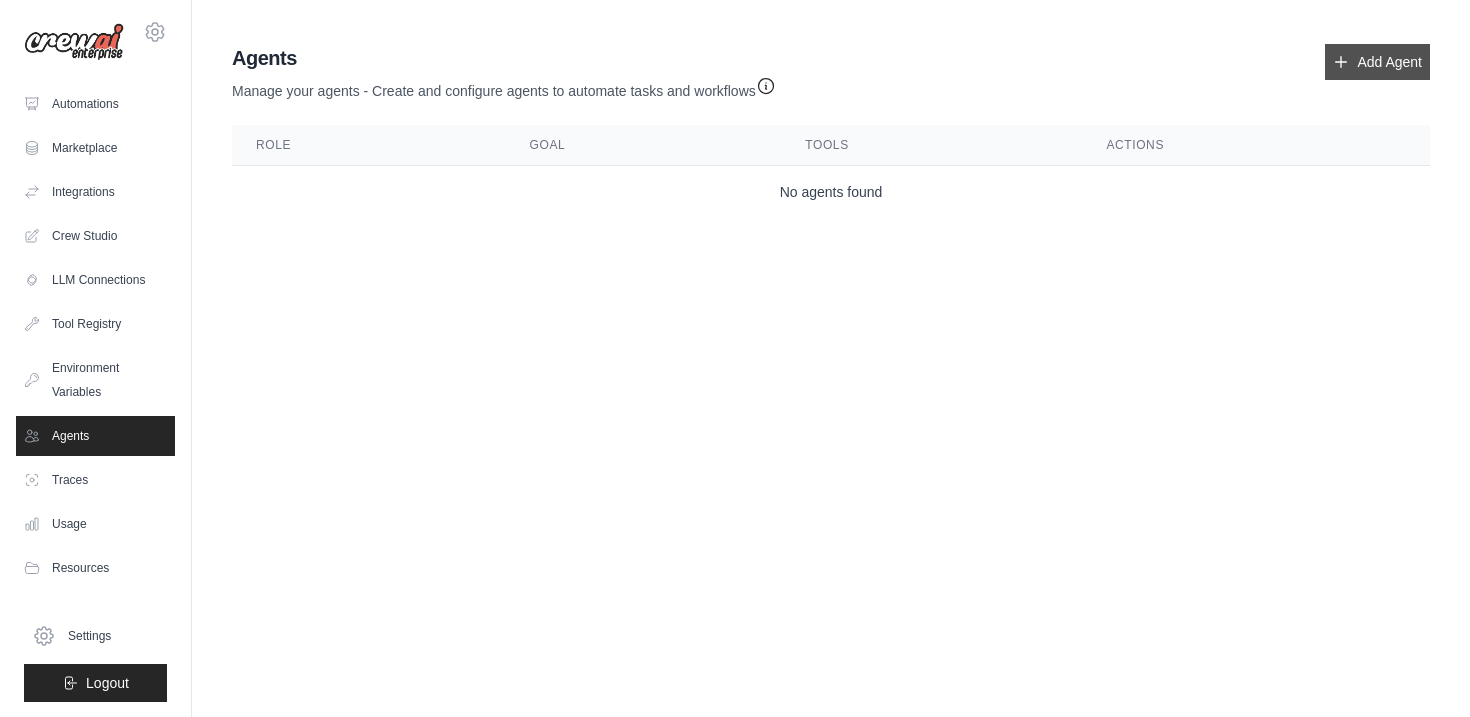 click on "Add Agent" at bounding box center [1377, 62] 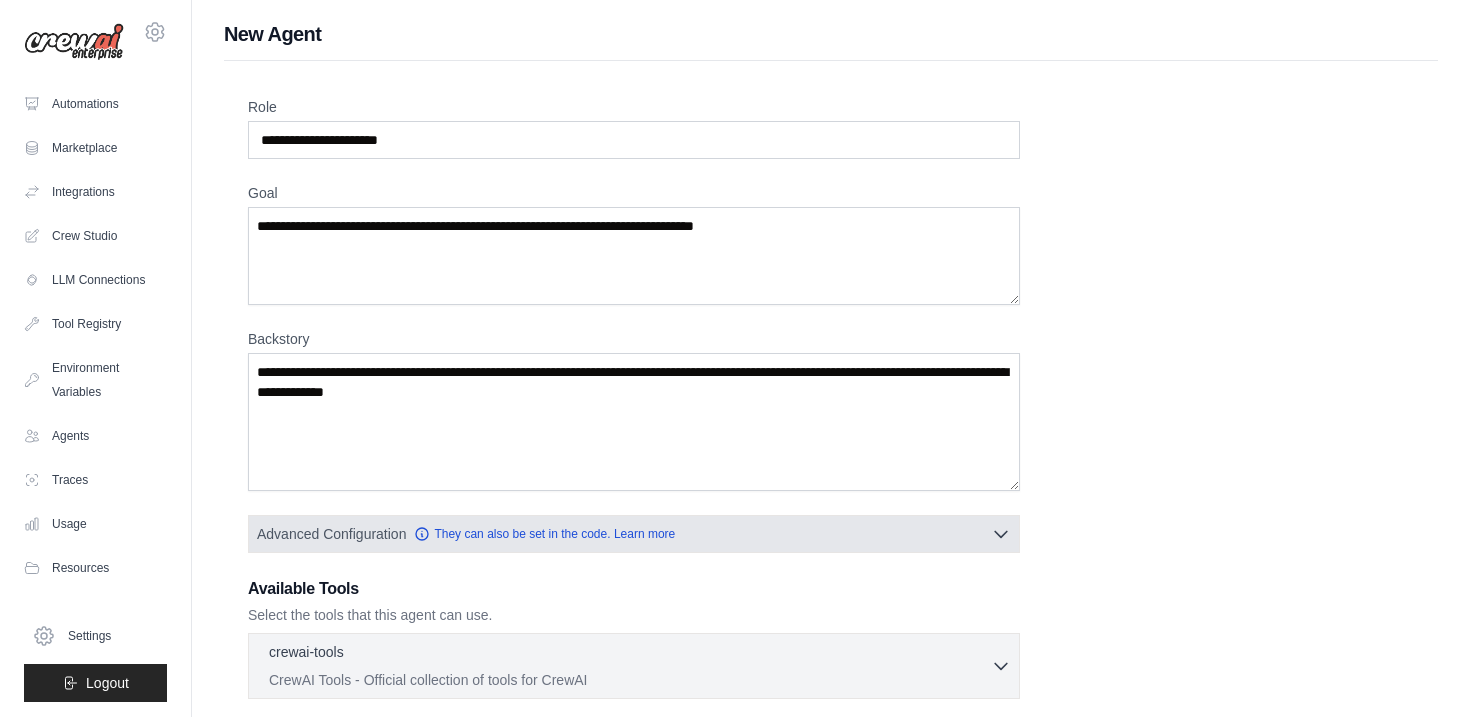 click on "Advanced Configuration
They can also be set in the code. Learn more" at bounding box center [634, 534] 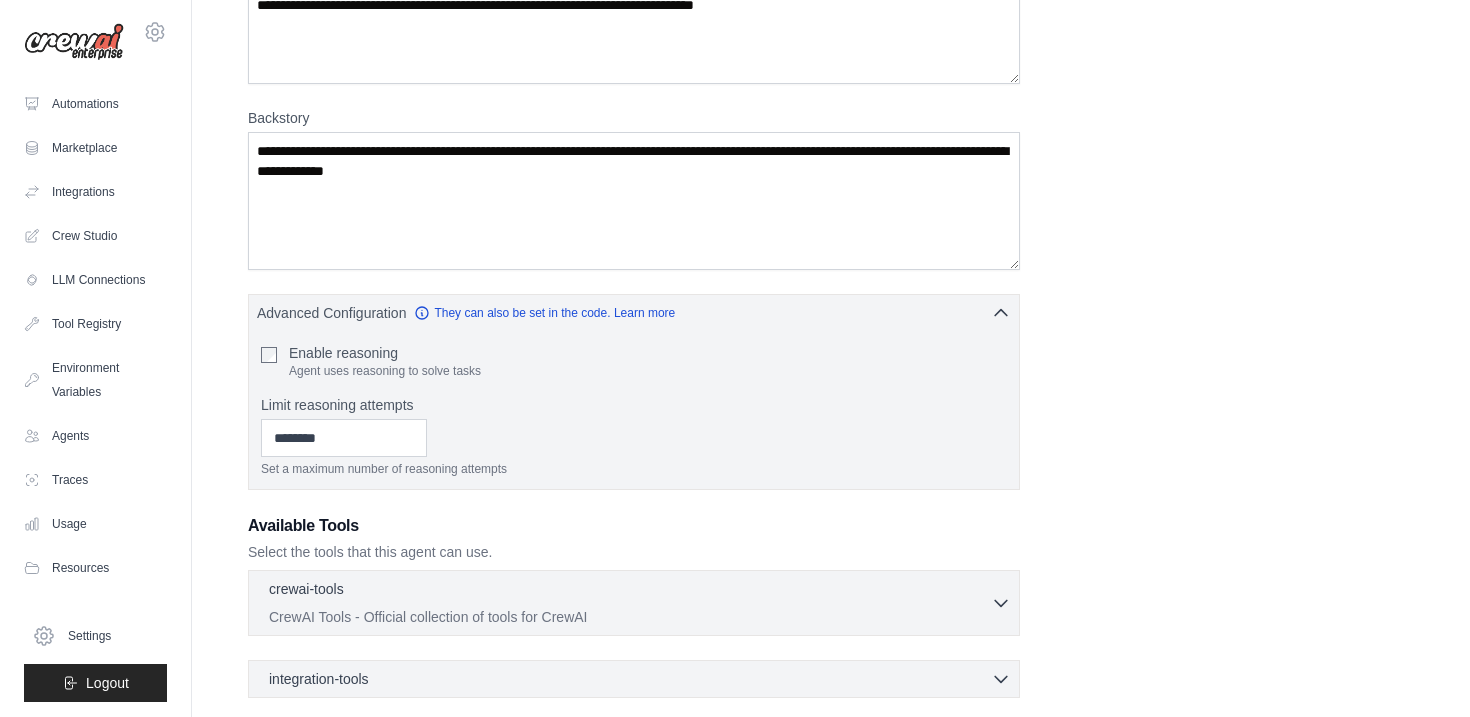 scroll, scrollTop: 292, scrollLeft: 0, axis: vertical 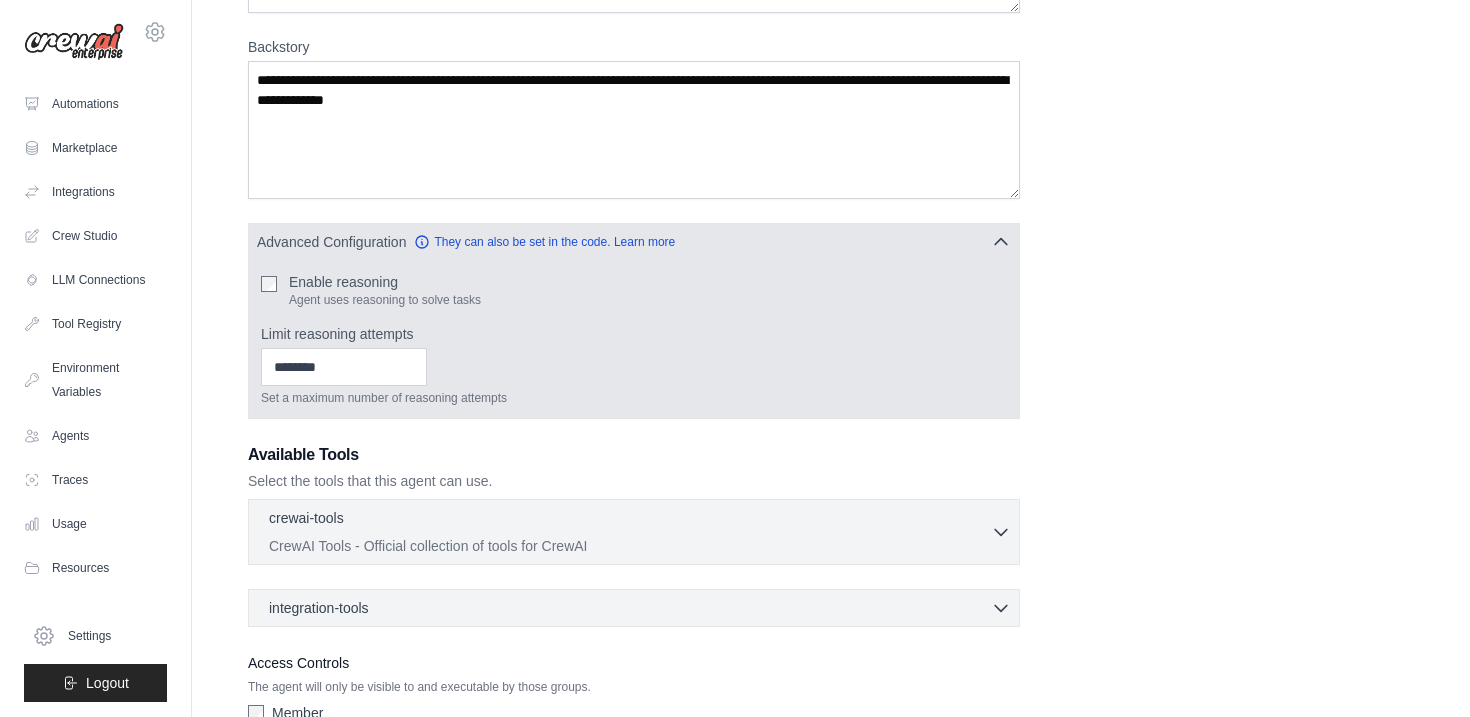 click on "Enable reasoning" at bounding box center [385, 282] 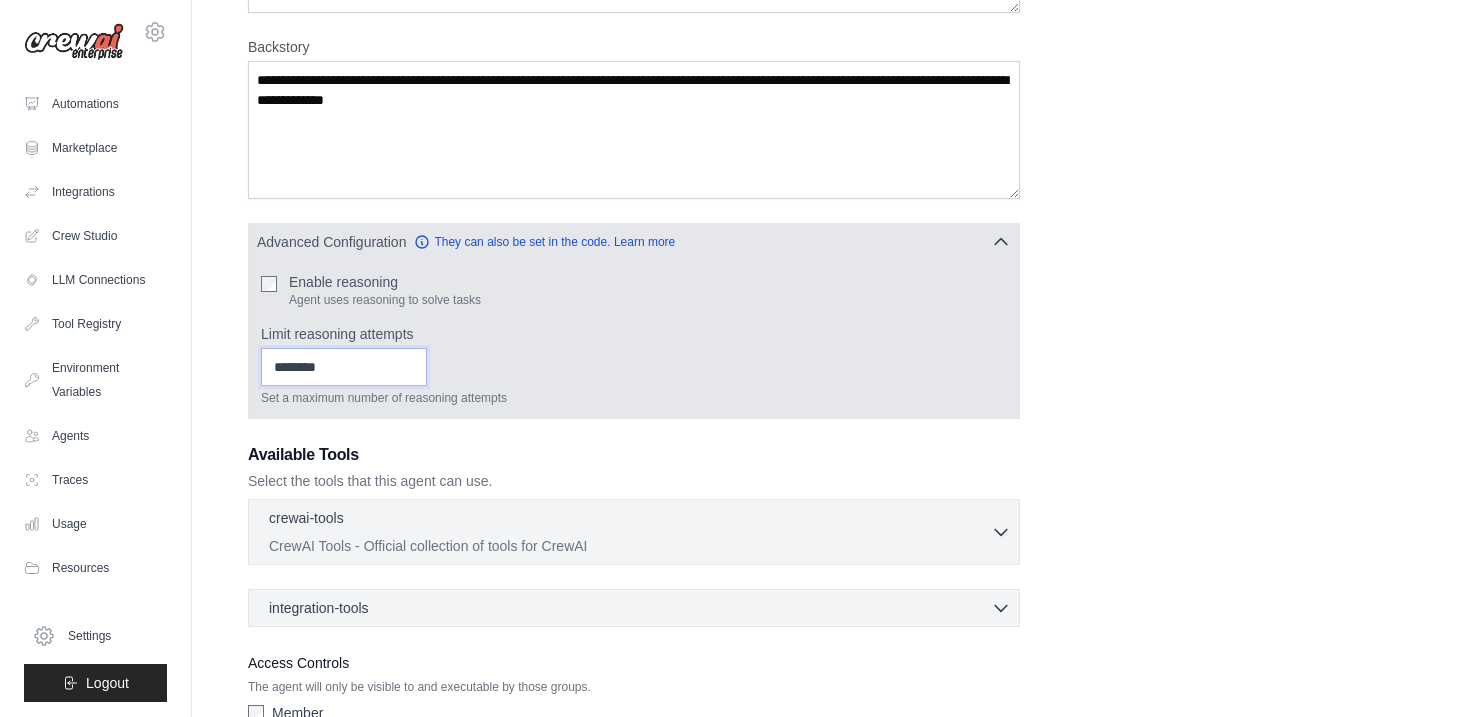 click on "*" at bounding box center (344, 367) 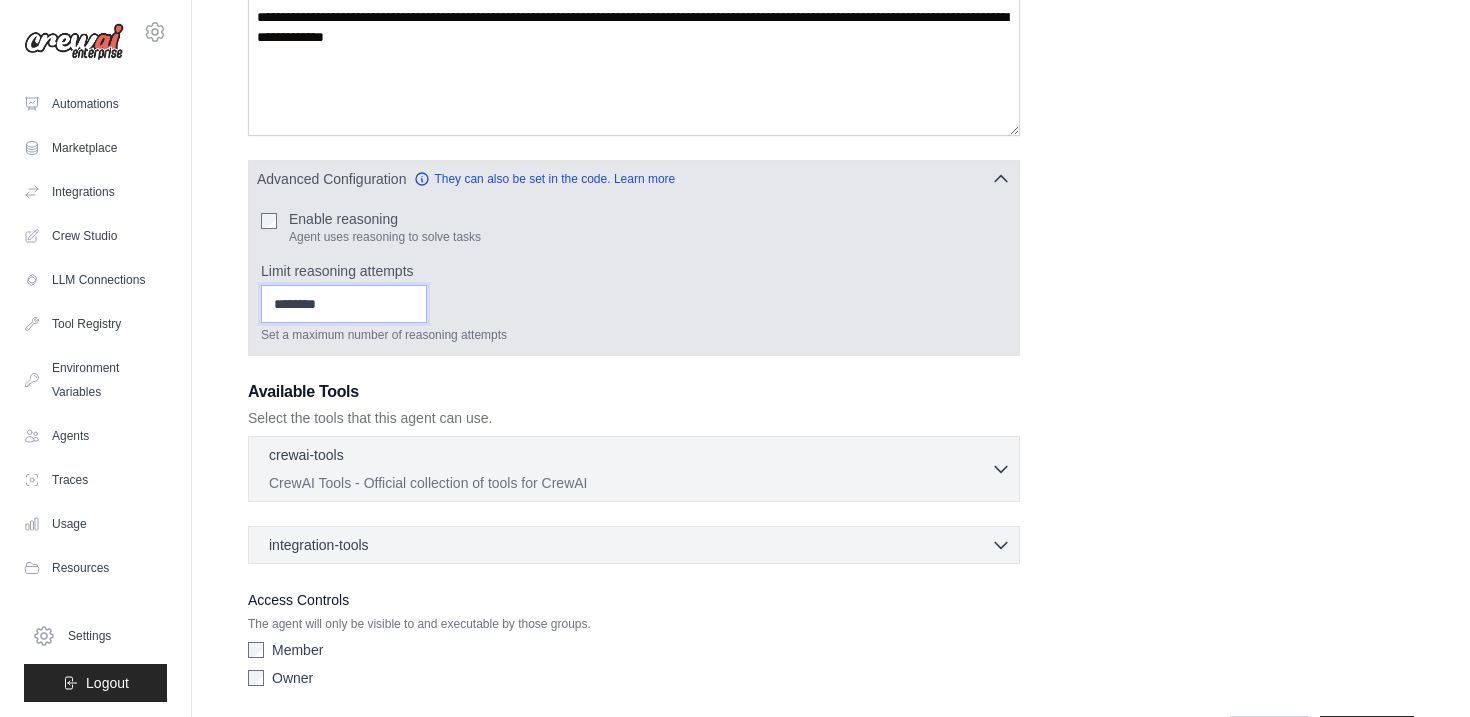 scroll, scrollTop: 424, scrollLeft: 0, axis: vertical 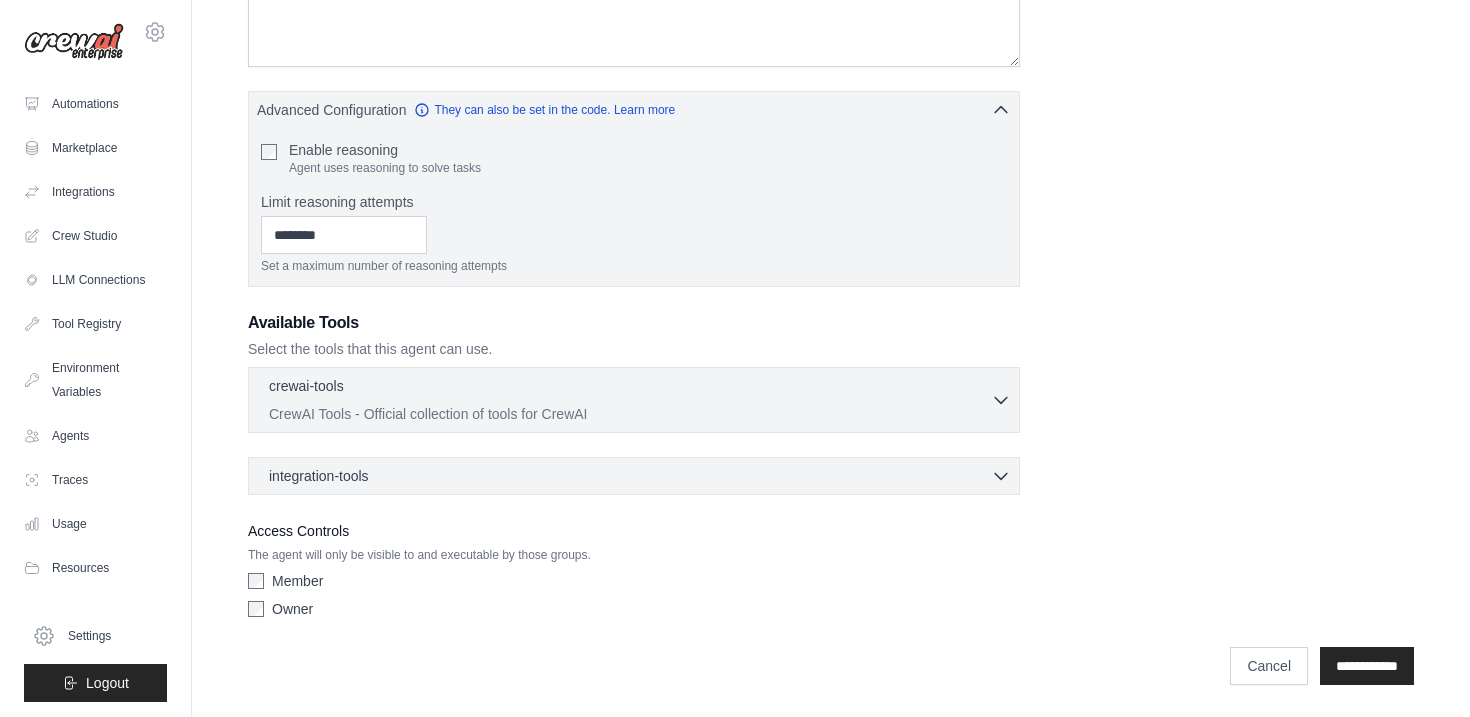click on "CrewAI Tools - Official collection of tools for CrewAI" at bounding box center (630, 414) 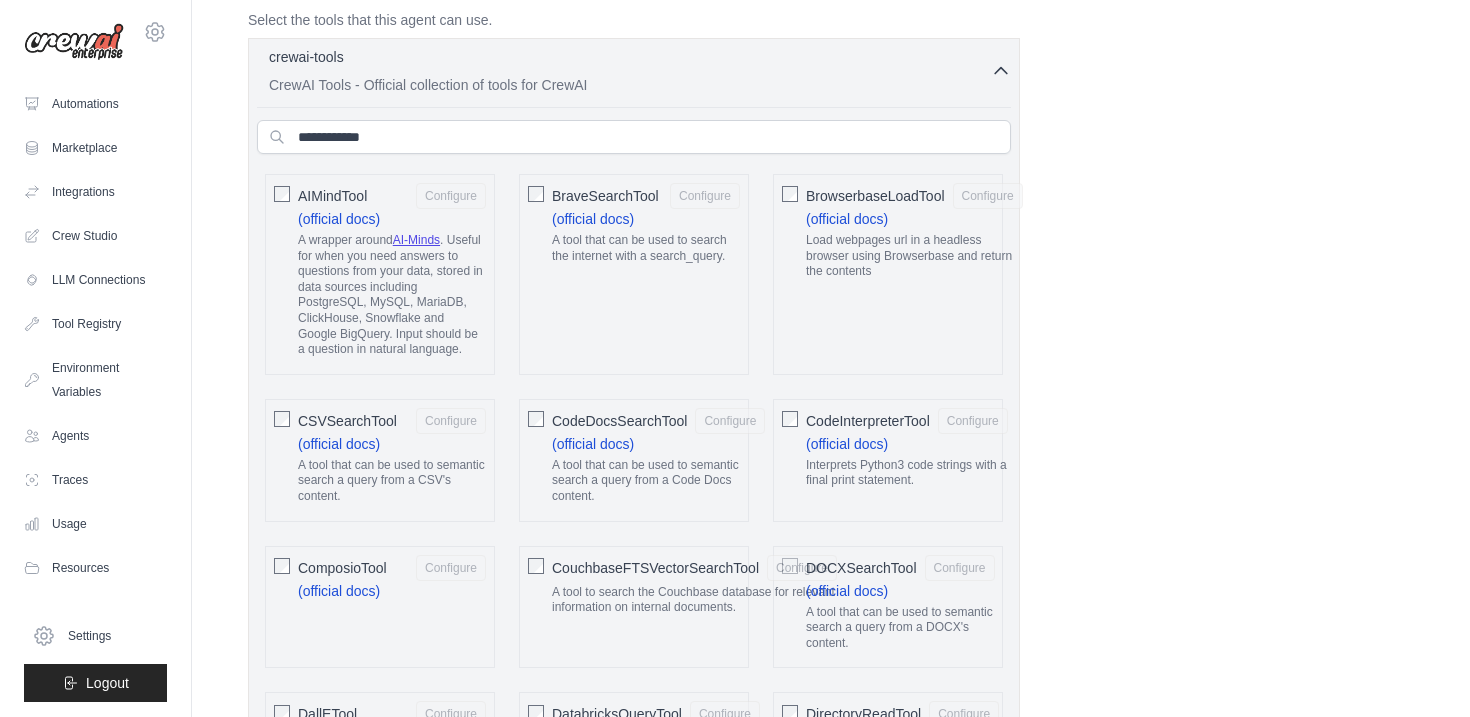 scroll, scrollTop: 816, scrollLeft: 0, axis: vertical 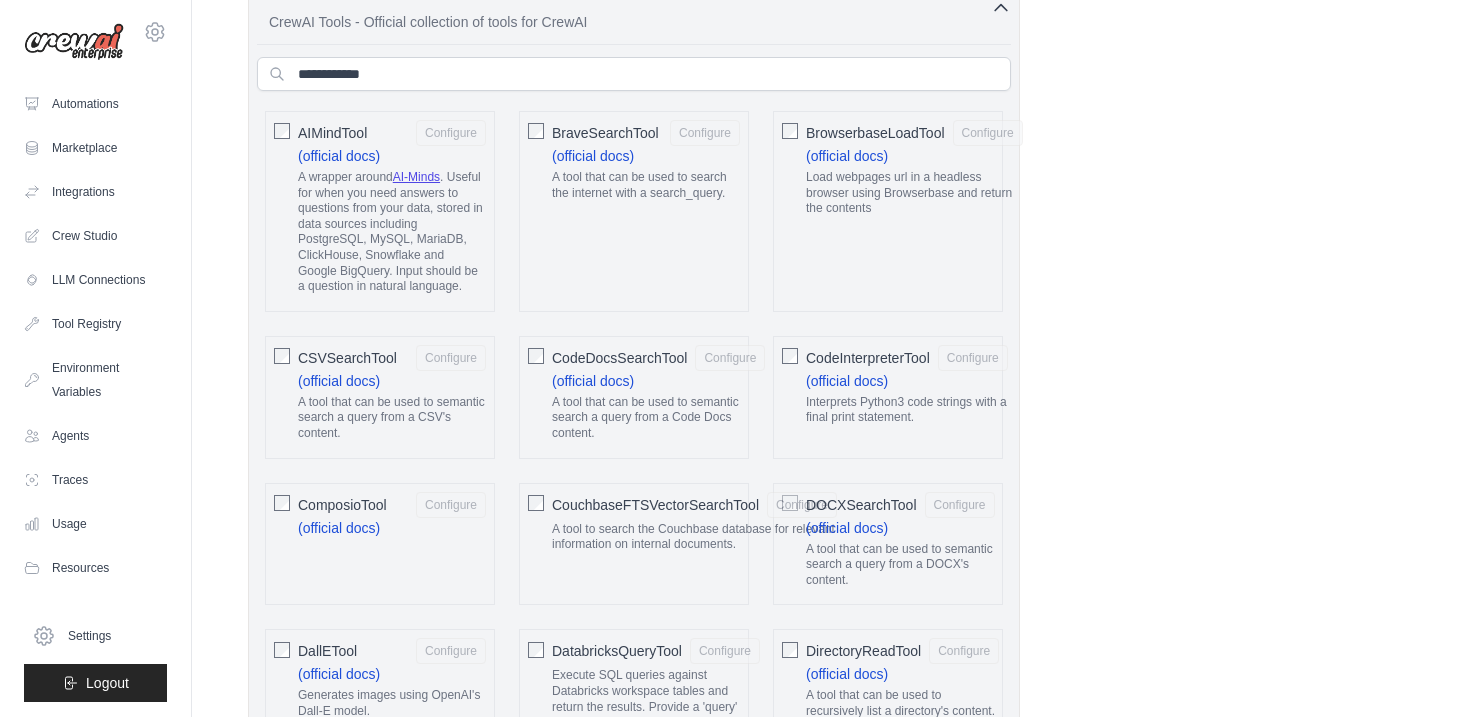 click on "CodeInterpreterTool" at bounding box center [868, 358] 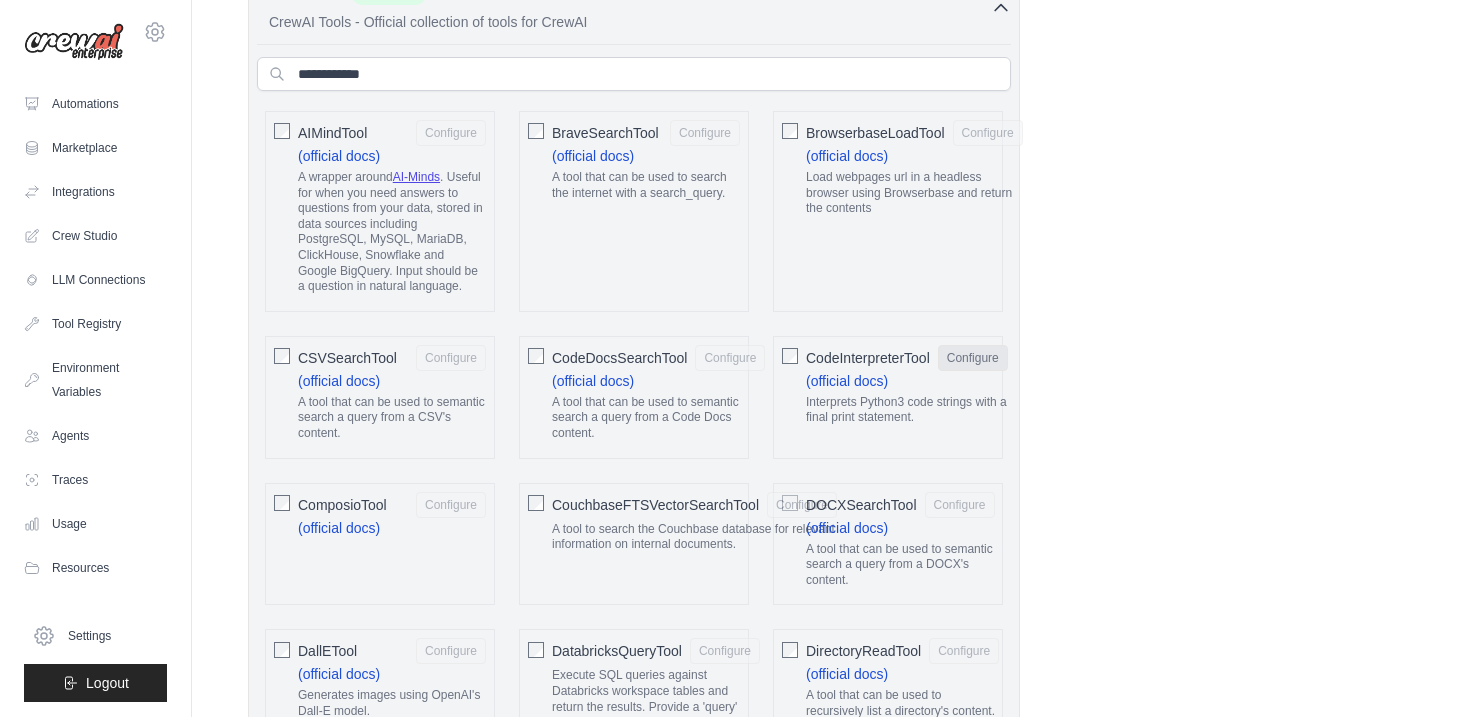 click on "Configure" at bounding box center [973, 358] 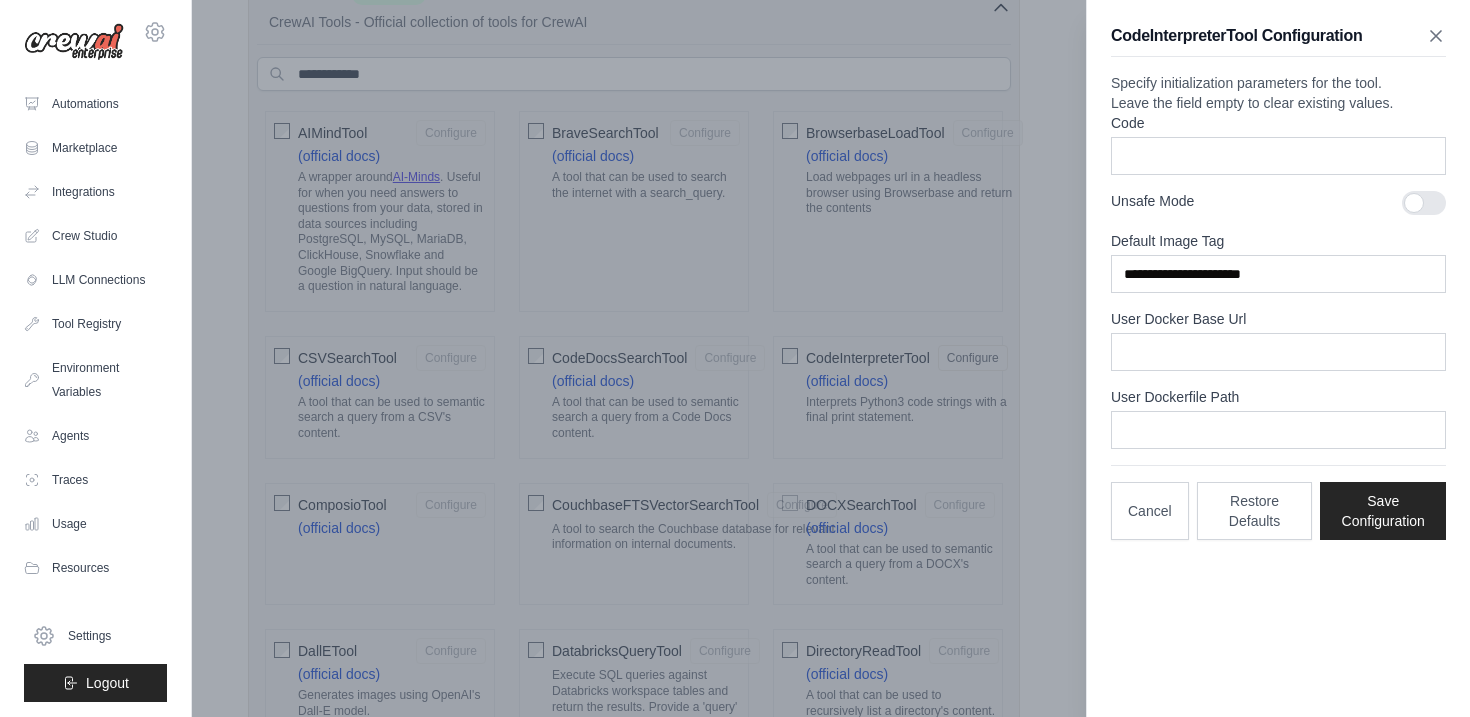 click 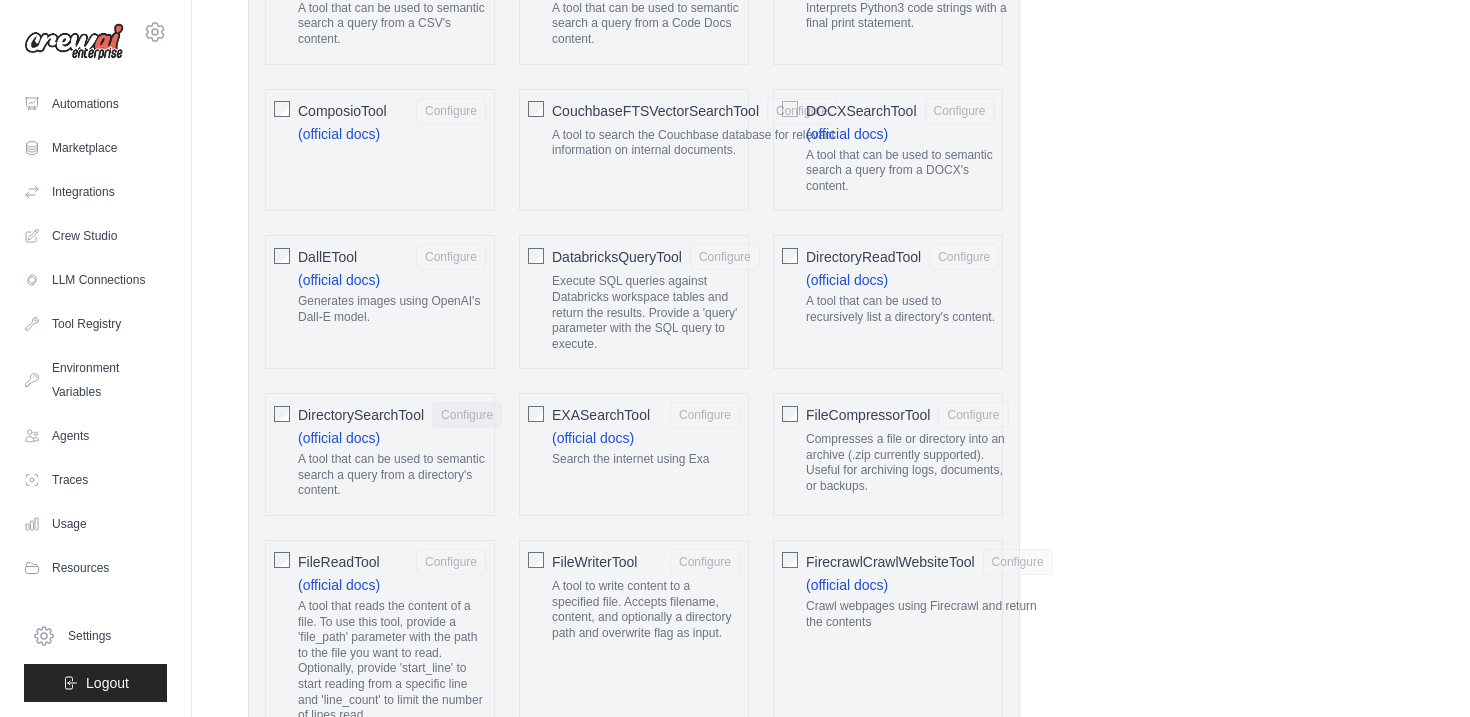 scroll, scrollTop: 1235, scrollLeft: 0, axis: vertical 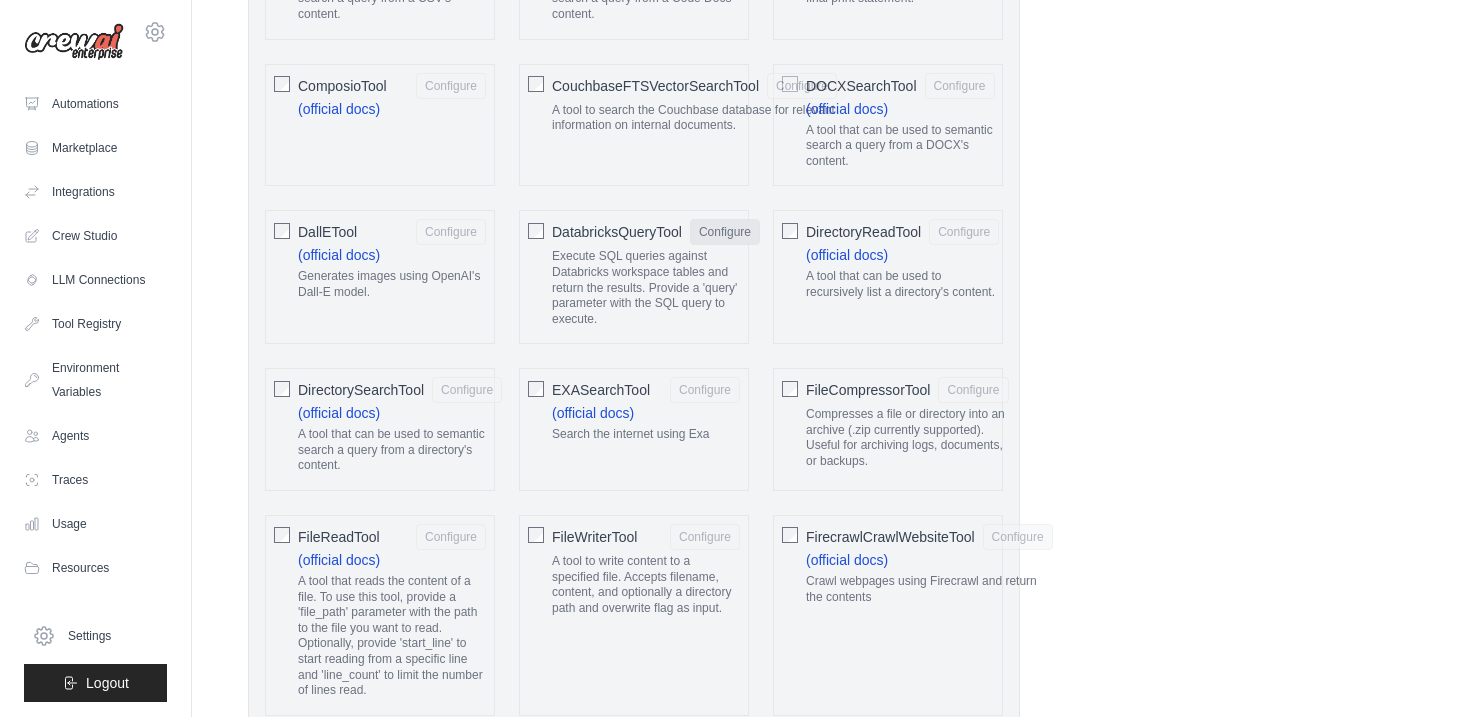 click on "Configure" at bounding box center (725, 232) 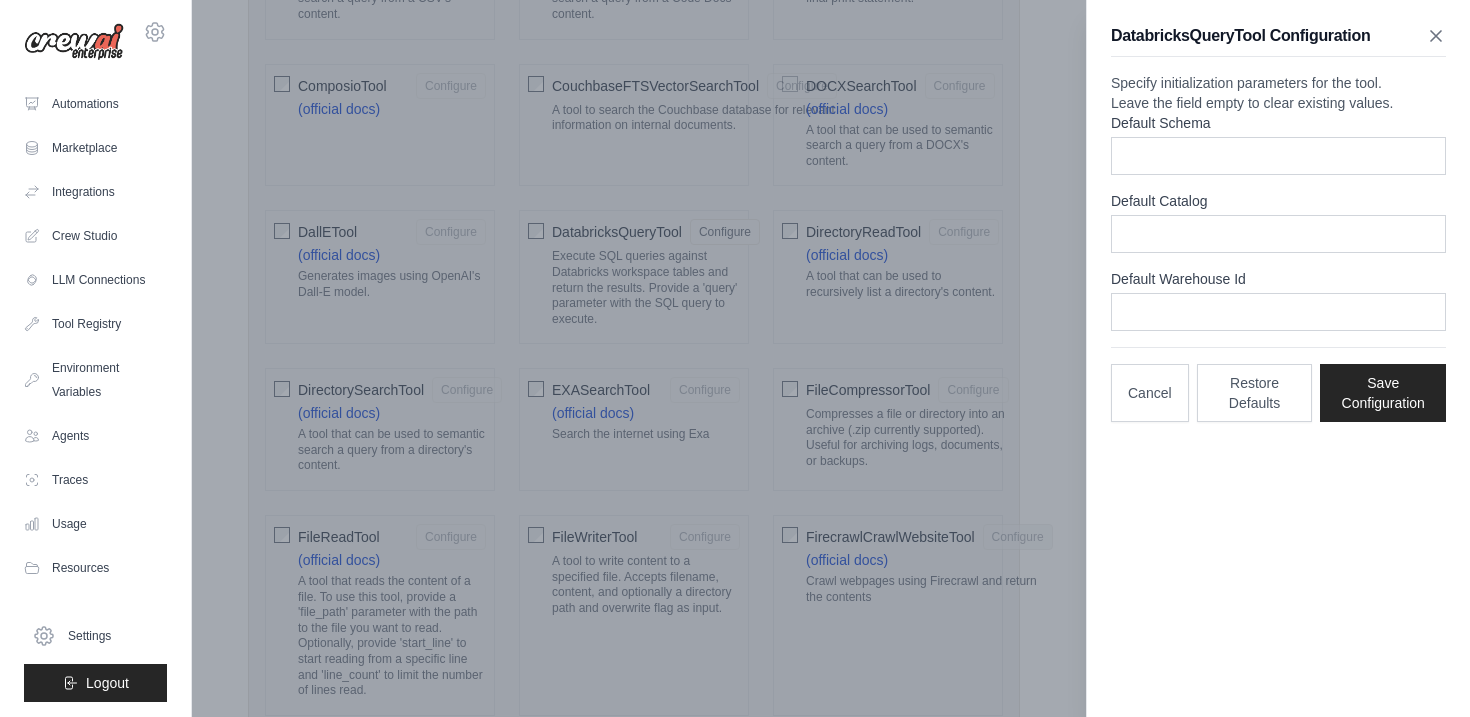 click 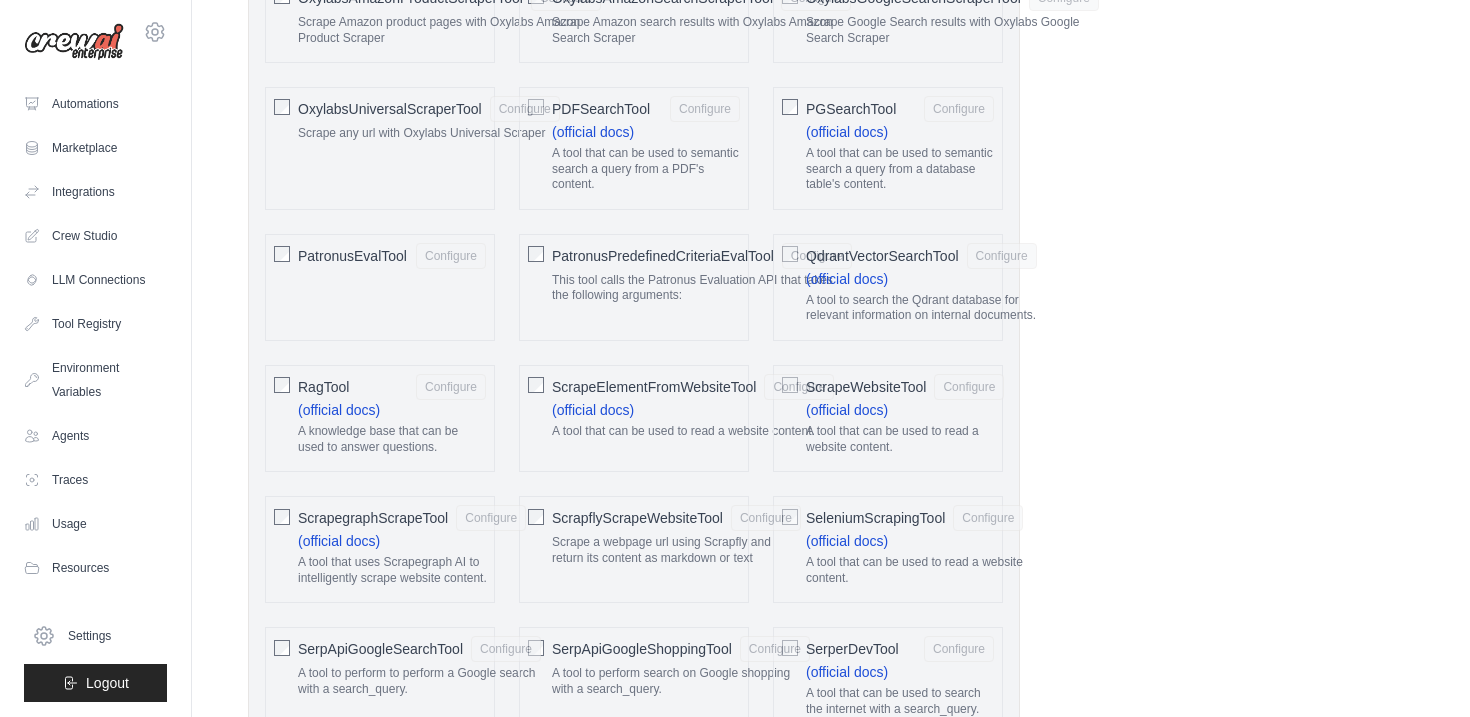 scroll, scrollTop: 2666, scrollLeft: 0, axis: vertical 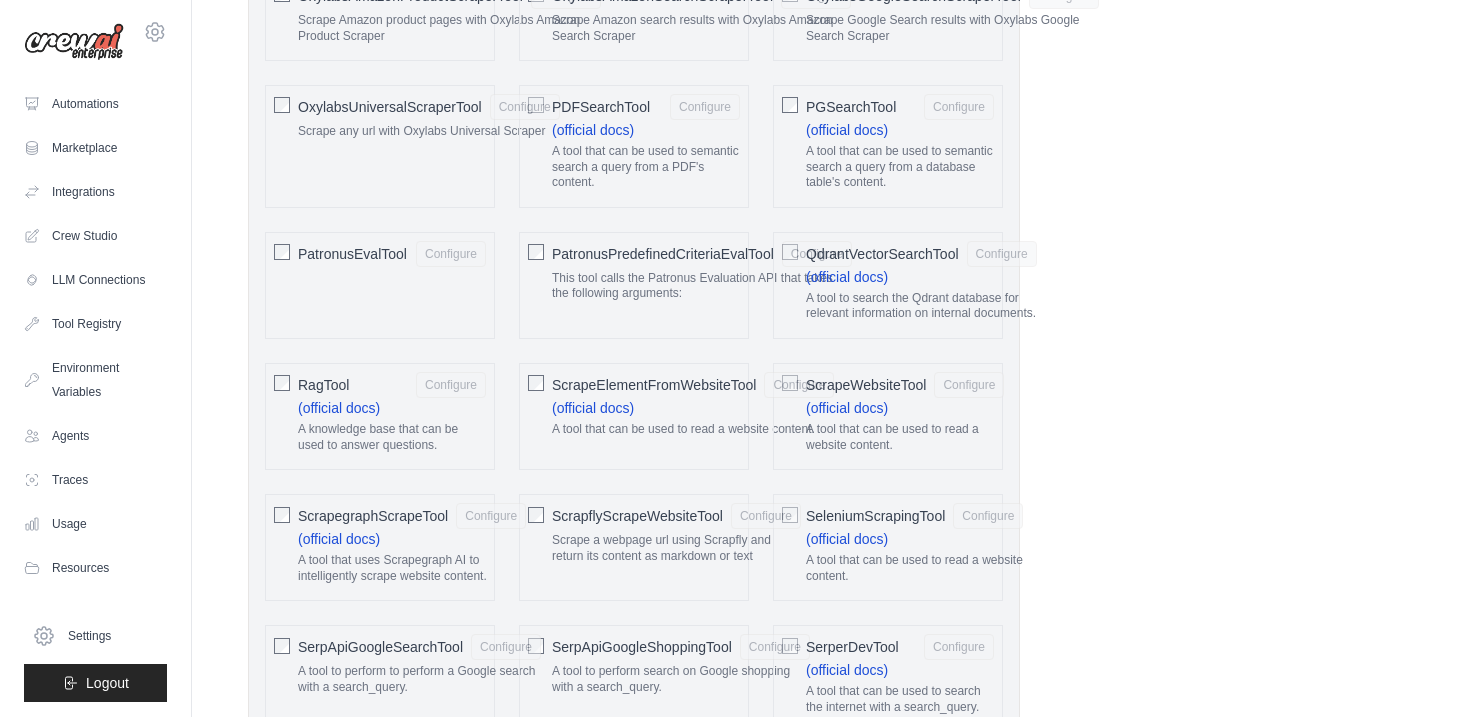 click on "QdrantVectorSearchTool
Configure
(official docs)
A tool to search the Qdrant database for relevant information on internal documents." 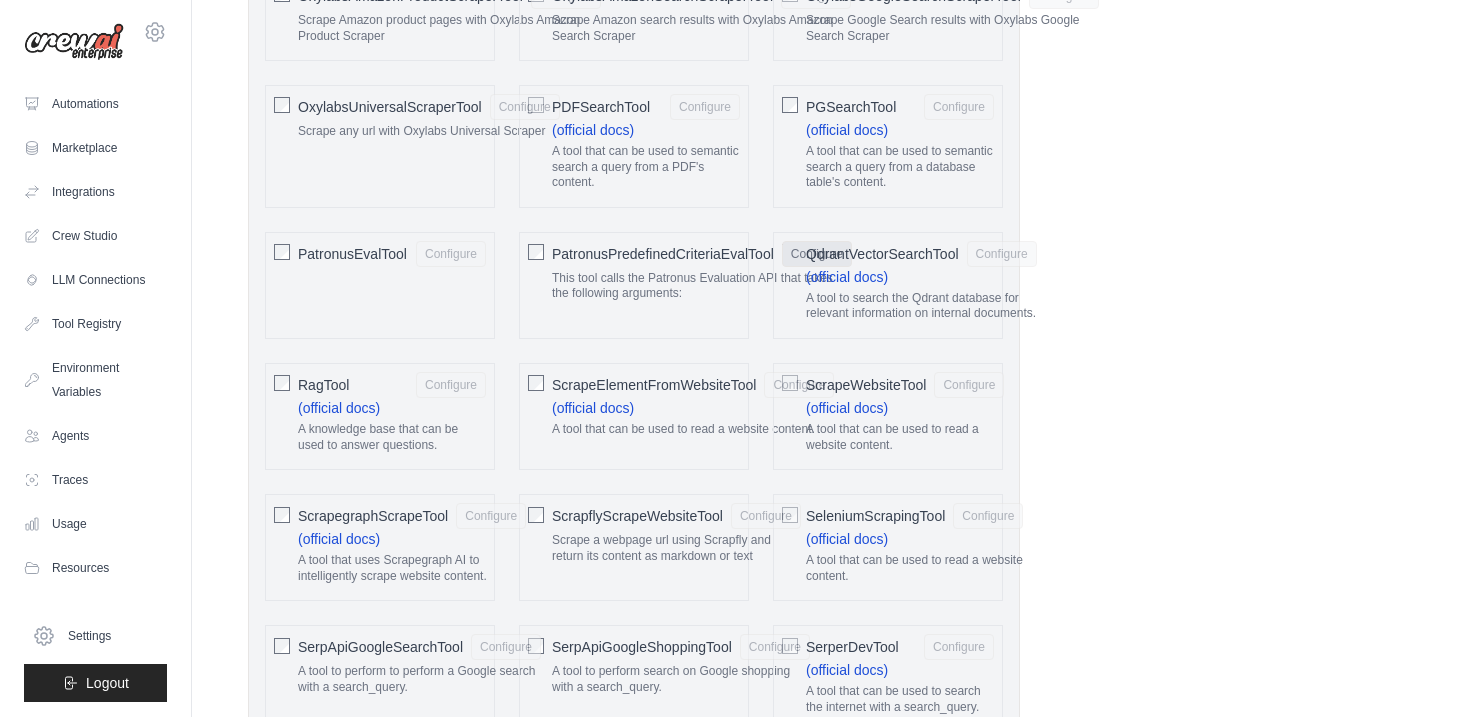click on "Configure" 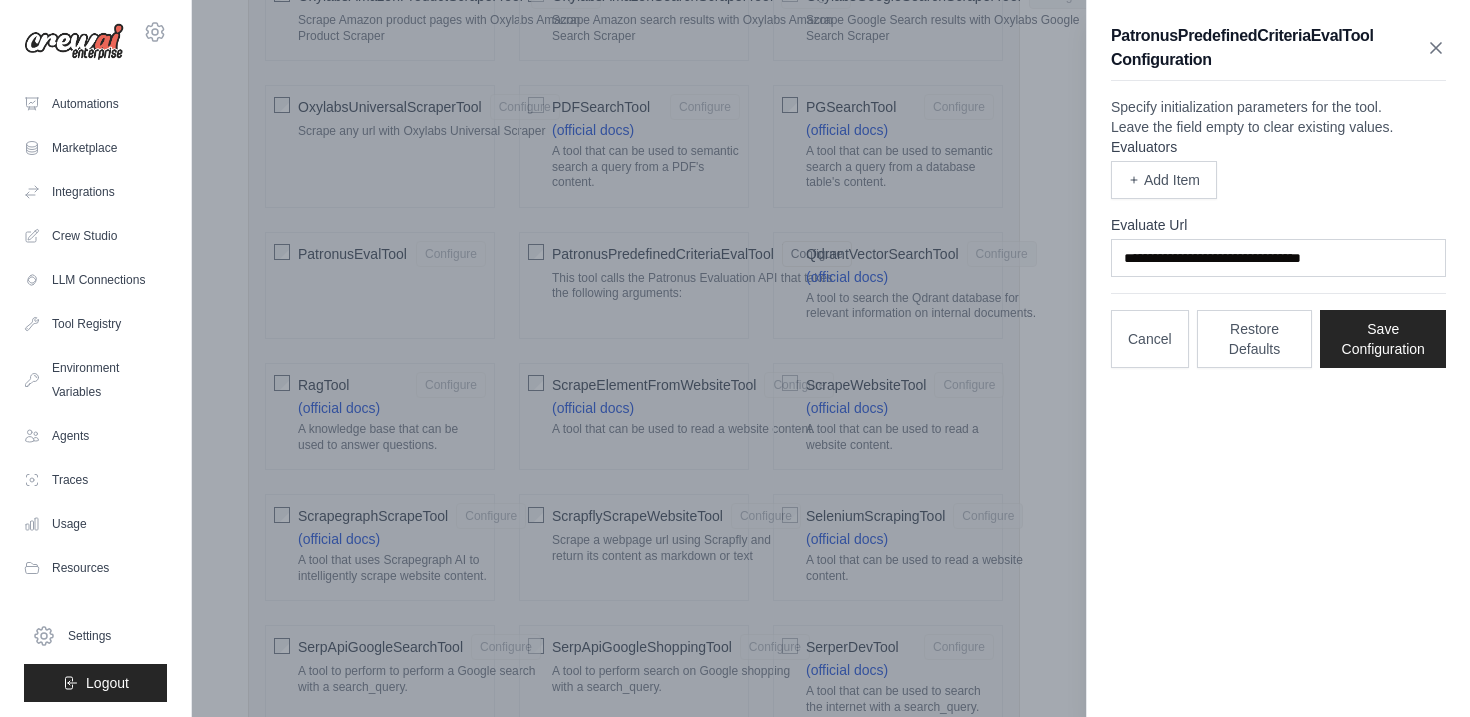 click 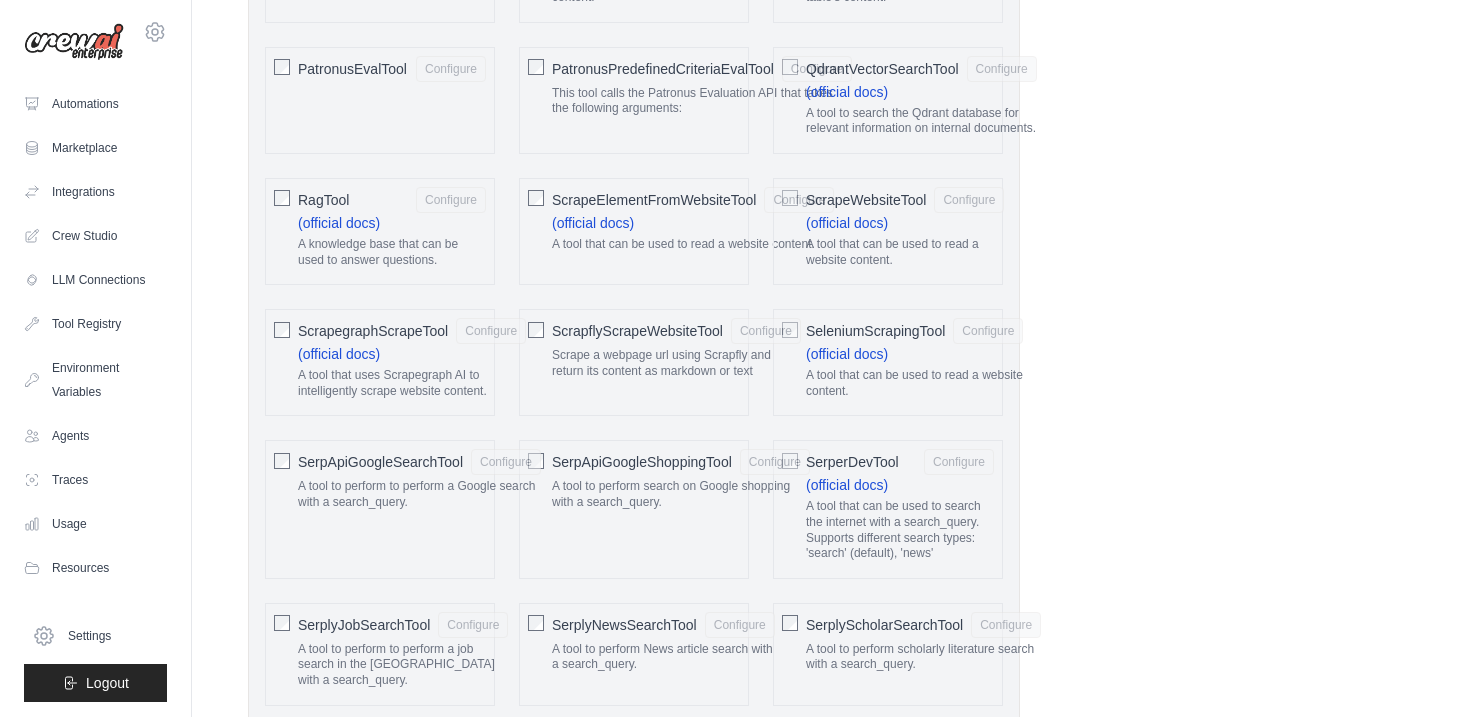 scroll, scrollTop: 2852, scrollLeft: 0, axis: vertical 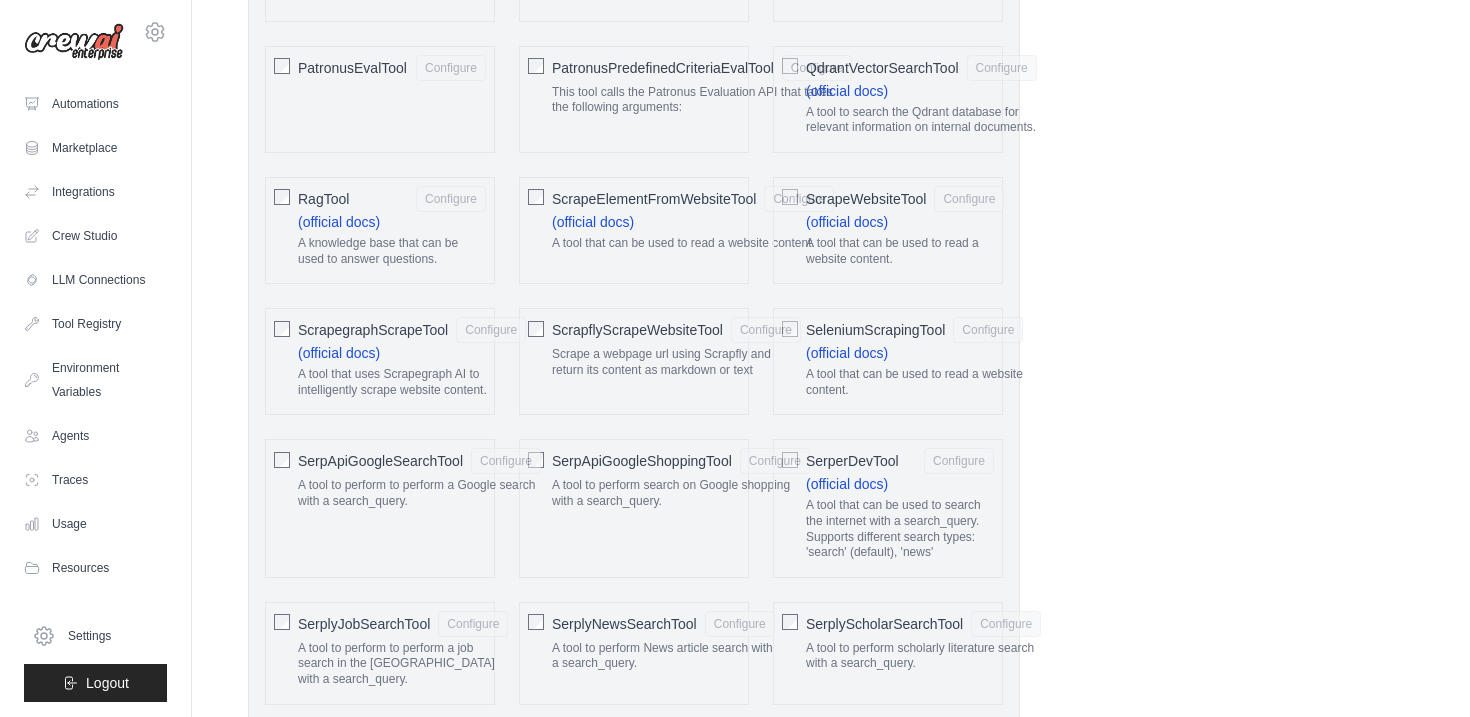 click on "RagTool" 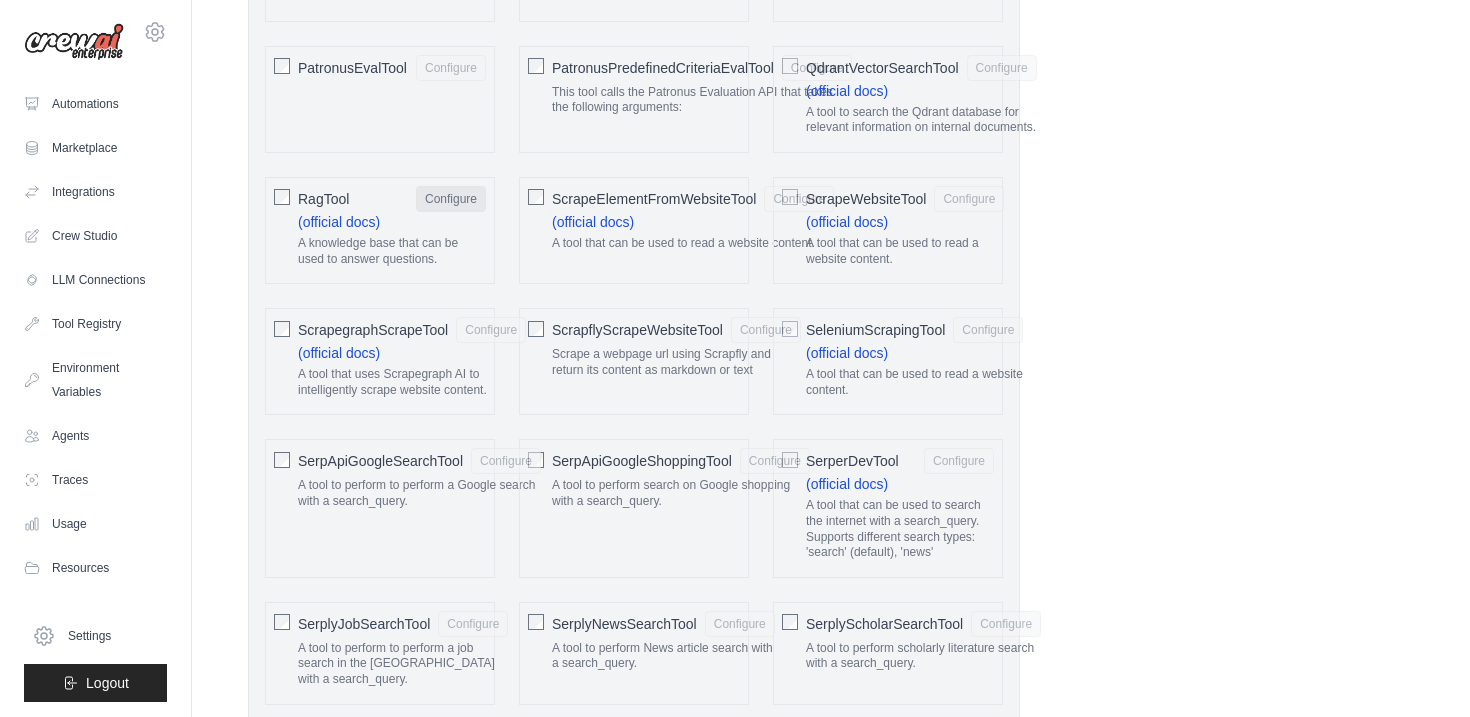 click on "Configure" 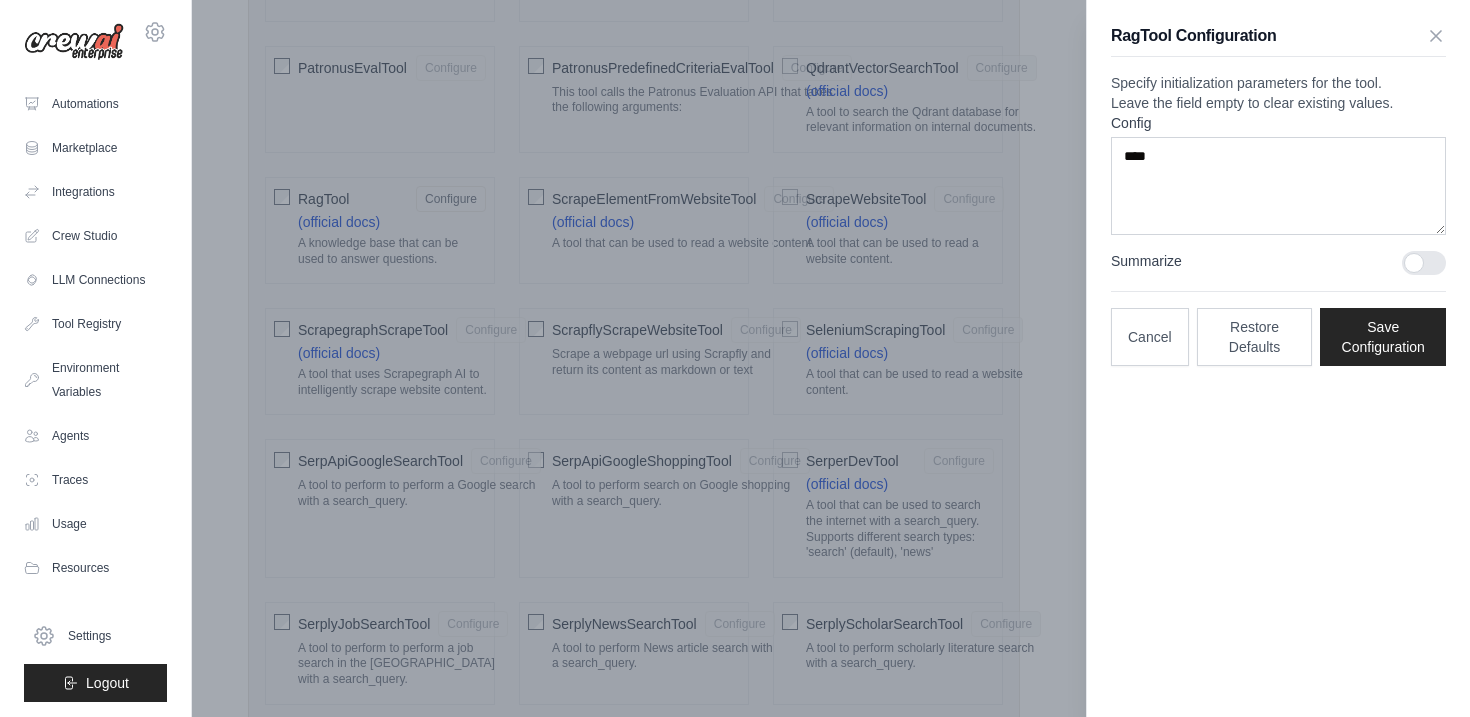 click on "RagTool Configuration
Specify initialization parameters for the tool.
Leave the field empty to clear existing values.
Config **** Summarize Cancel Restore Defaults Save Configuration" at bounding box center (1278, 195) 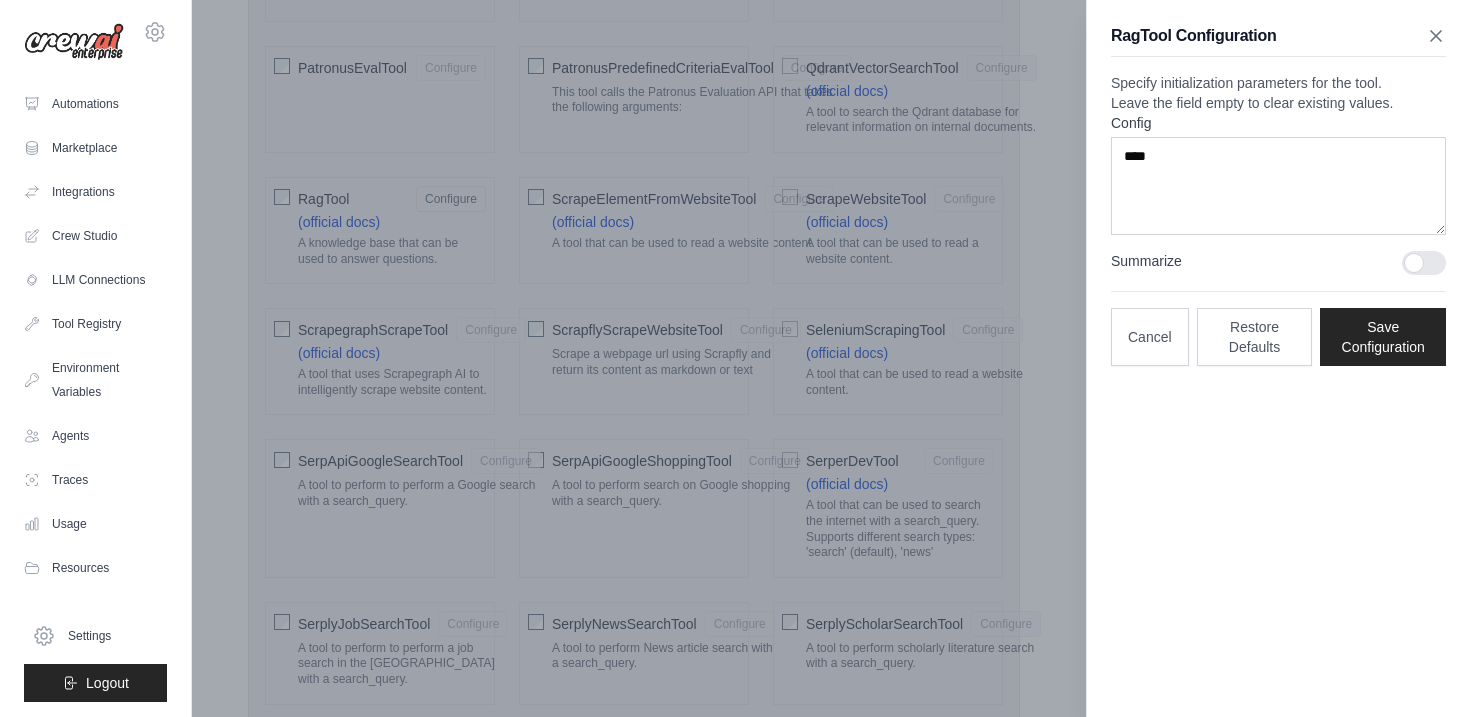 click 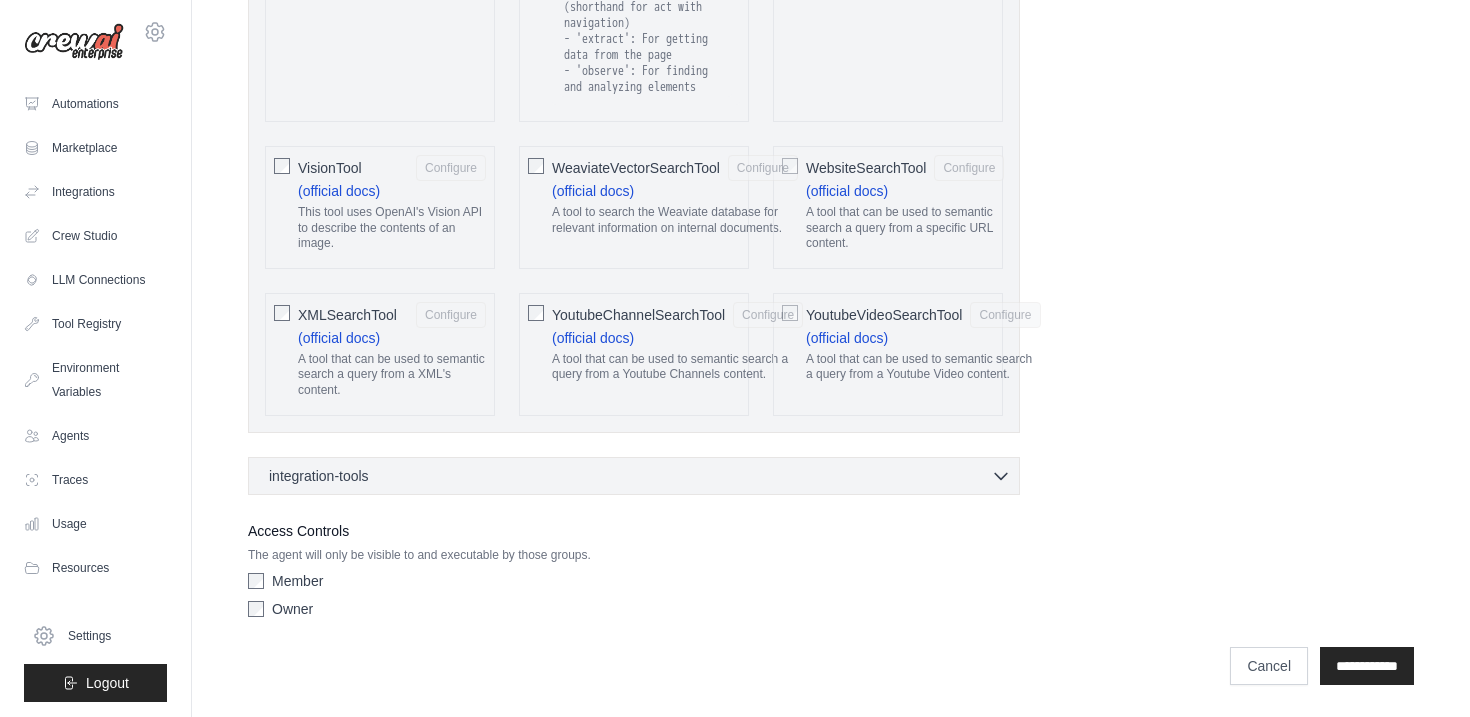 scroll, scrollTop: 4311, scrollLeft: 0, axis: vertical 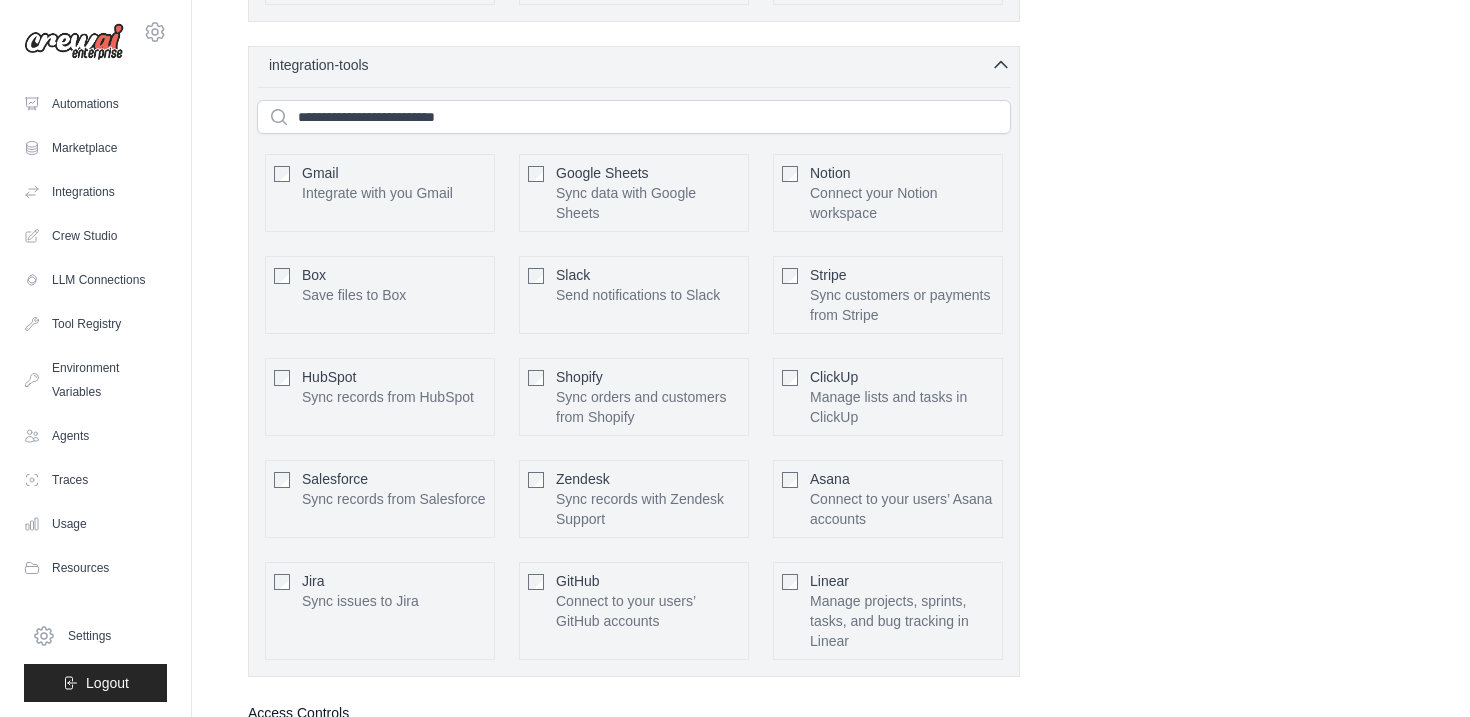 click on "Integrate with you Gmail" at bounding box center [377, 193] 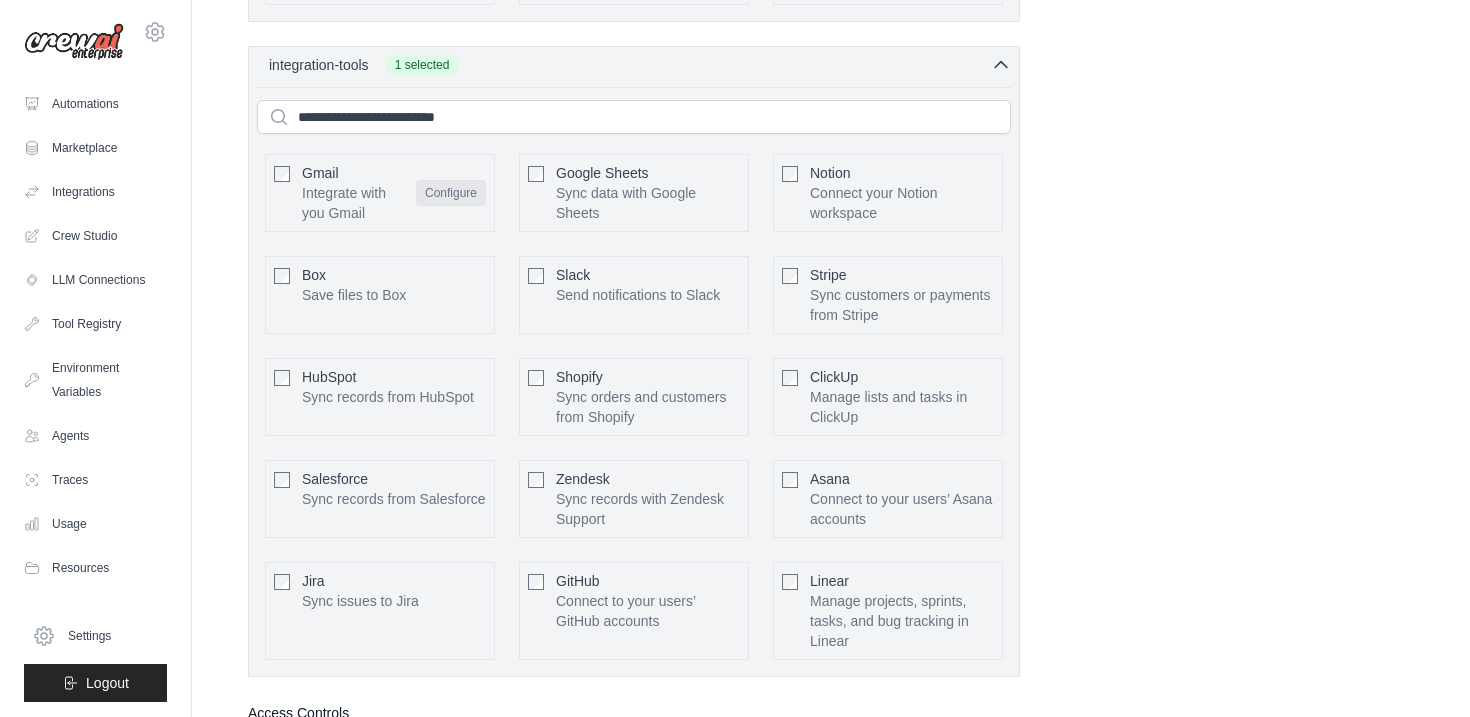 click on "Configure" at bounding box center (451, 193) 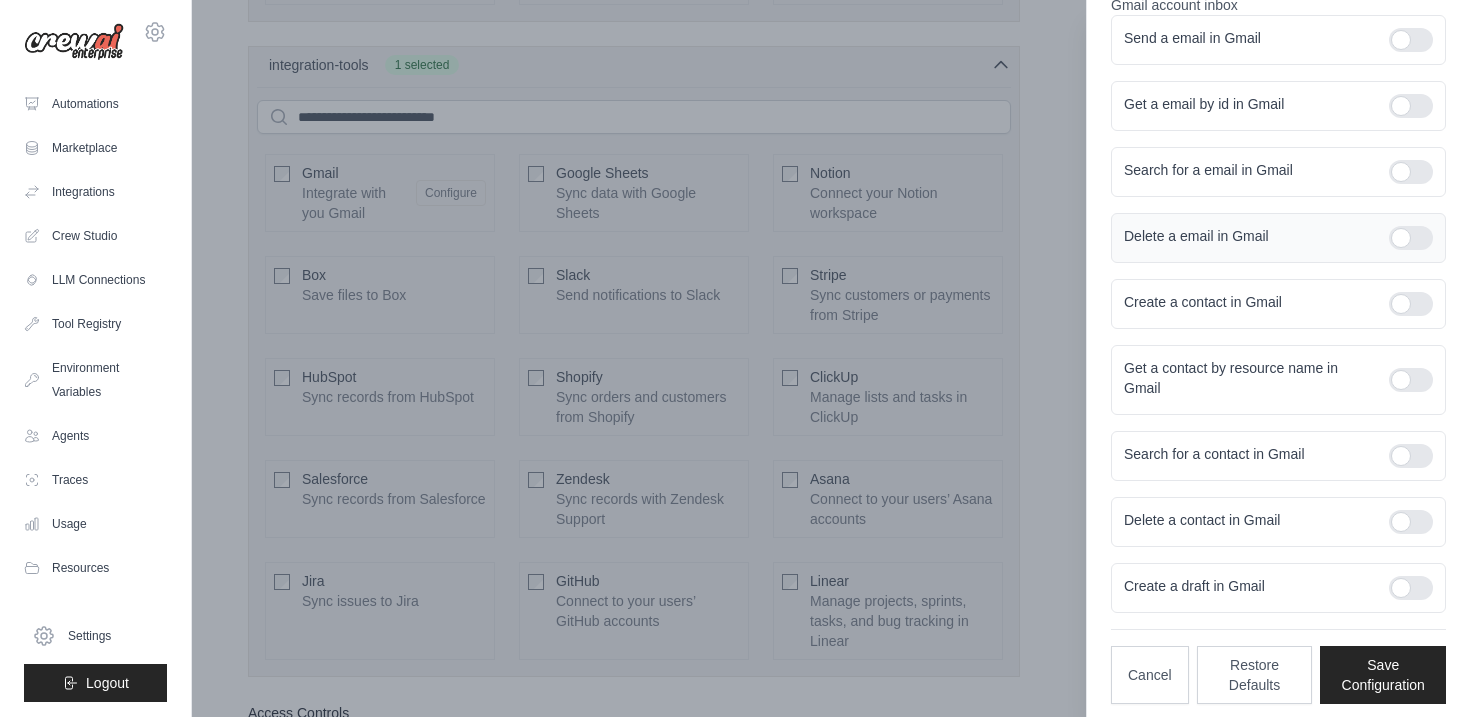 scroll, scrollTop: 309, scrollLeft: 0, axis: vertical 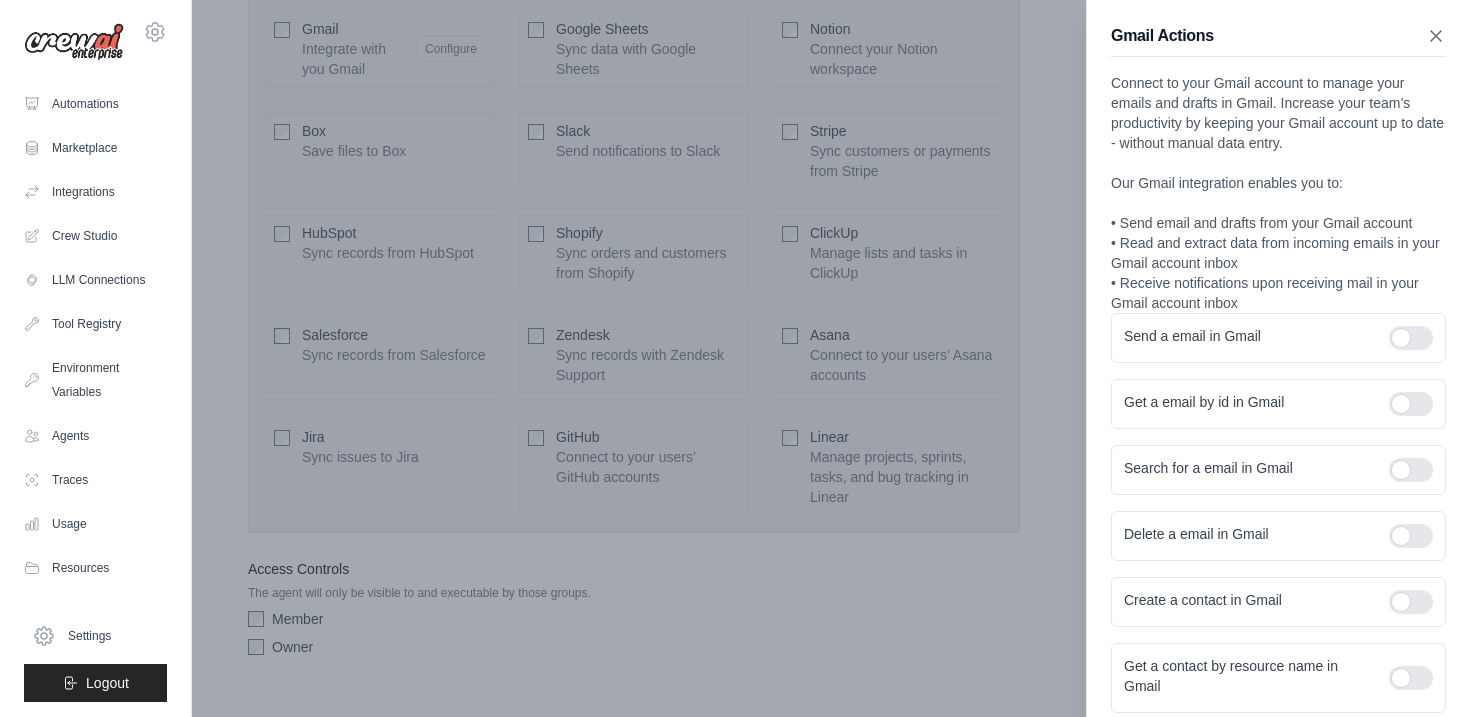 click 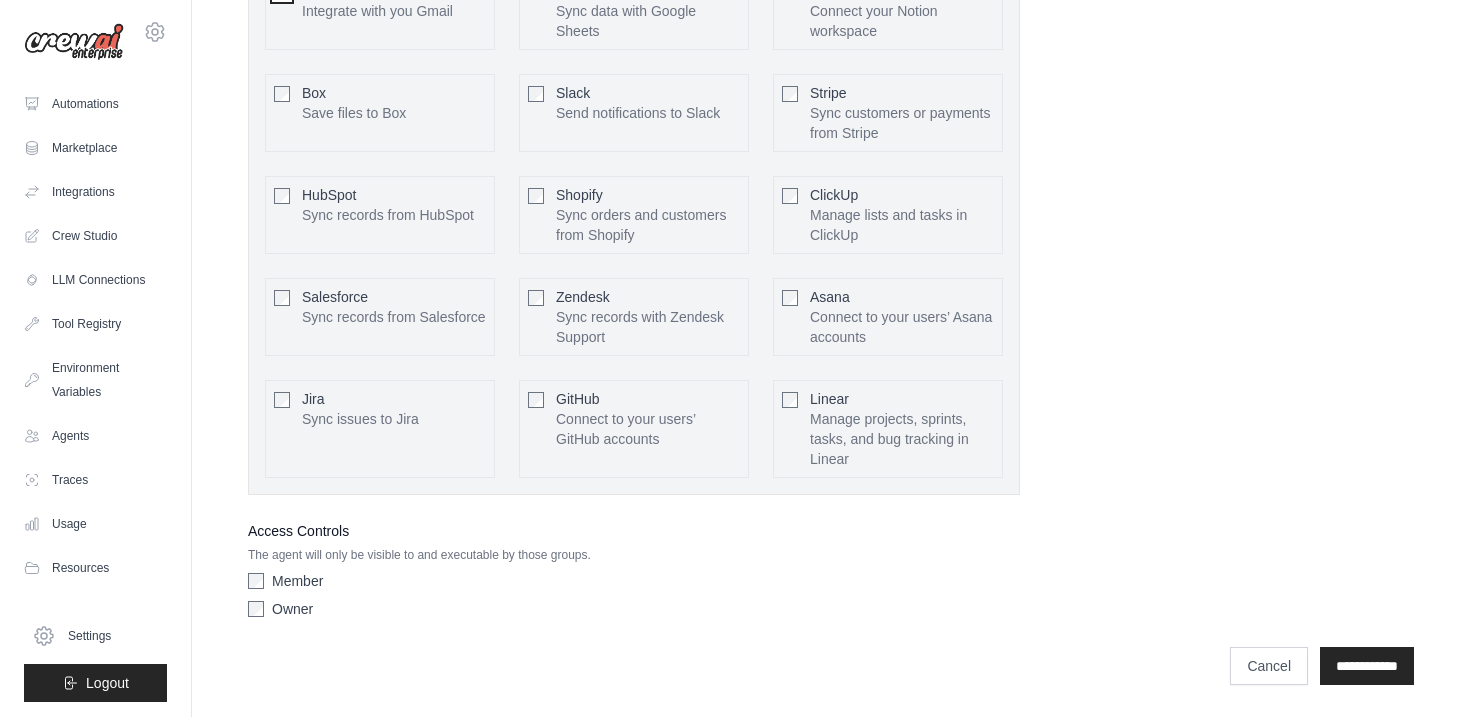 scroll, scrollTop: 4862, scrollLeft: 0, axis: vertical 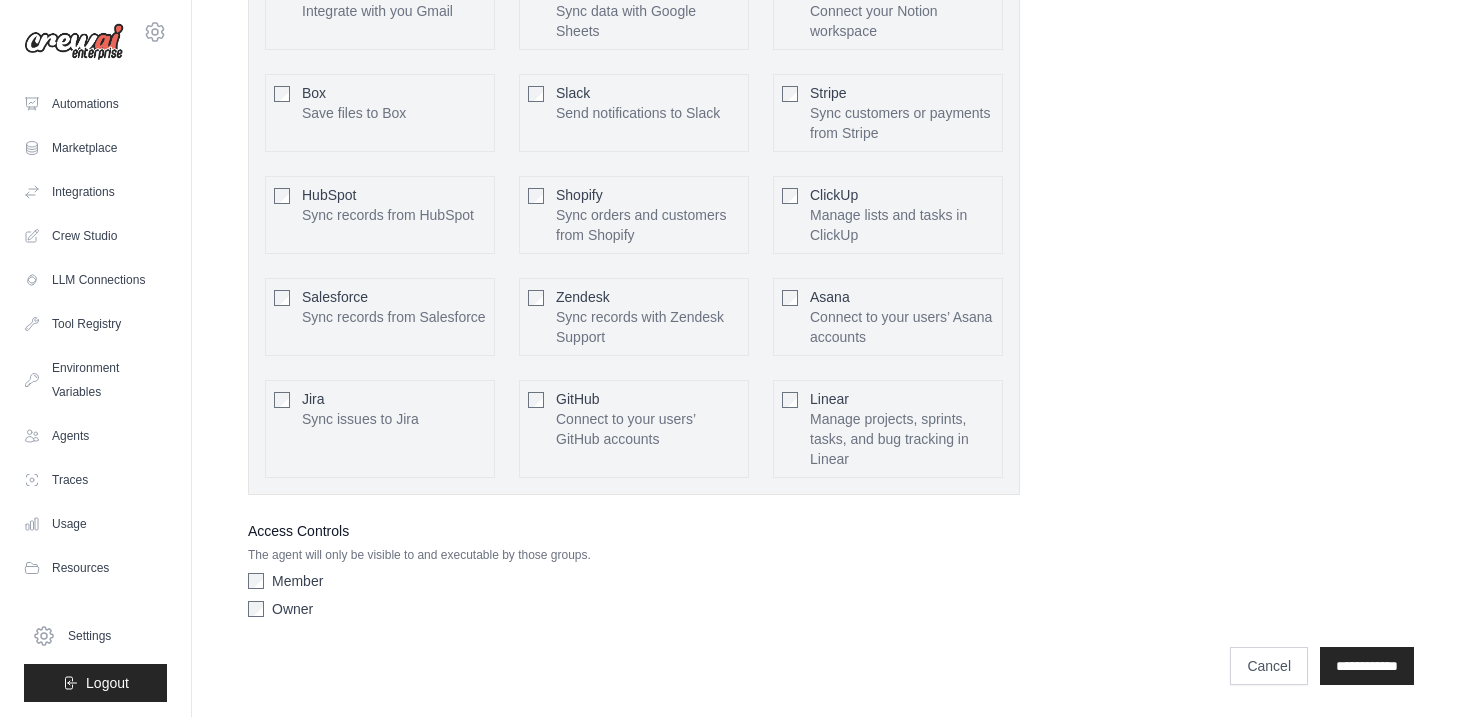 click on "ClickUp
Manage lists and tasks in ClickUp
Configure" at bounding box center [888, 215] 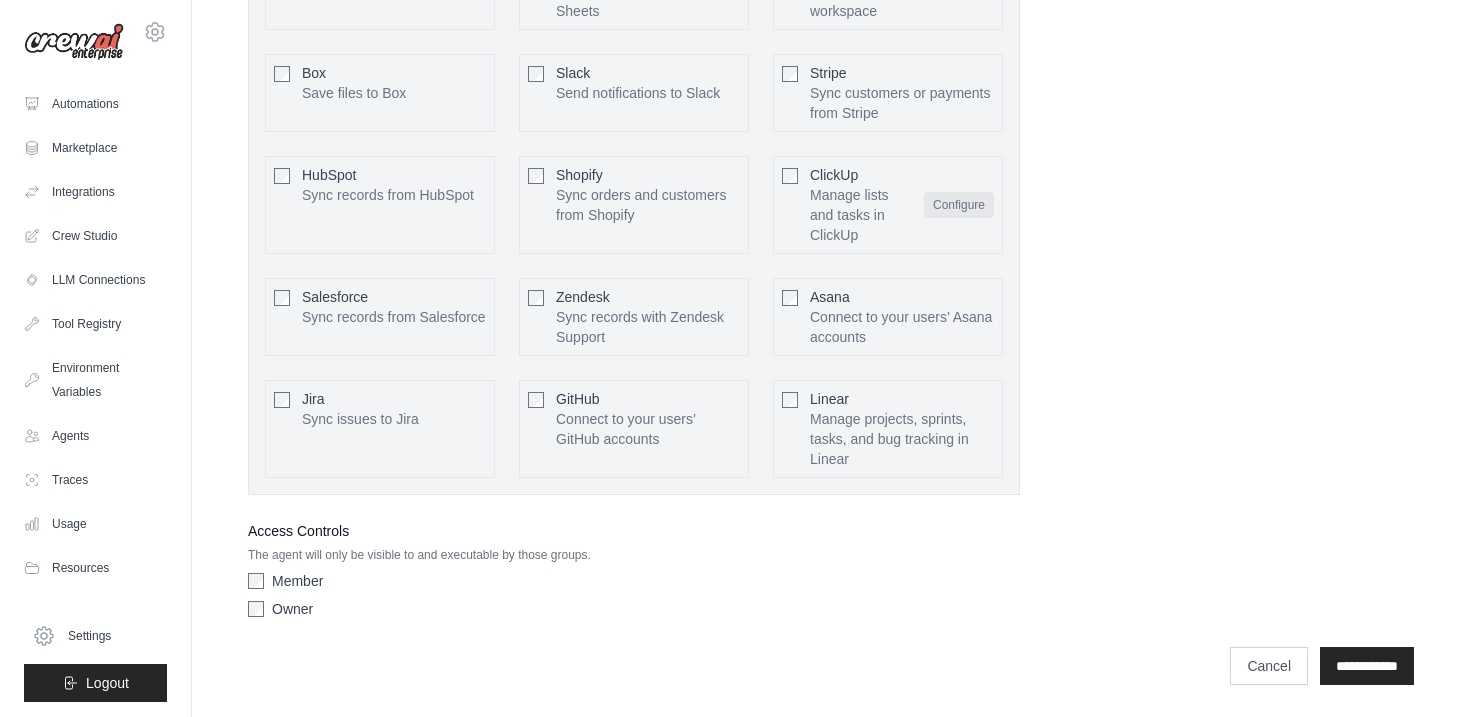 click on "Configure" at bounding box center (959, 205) 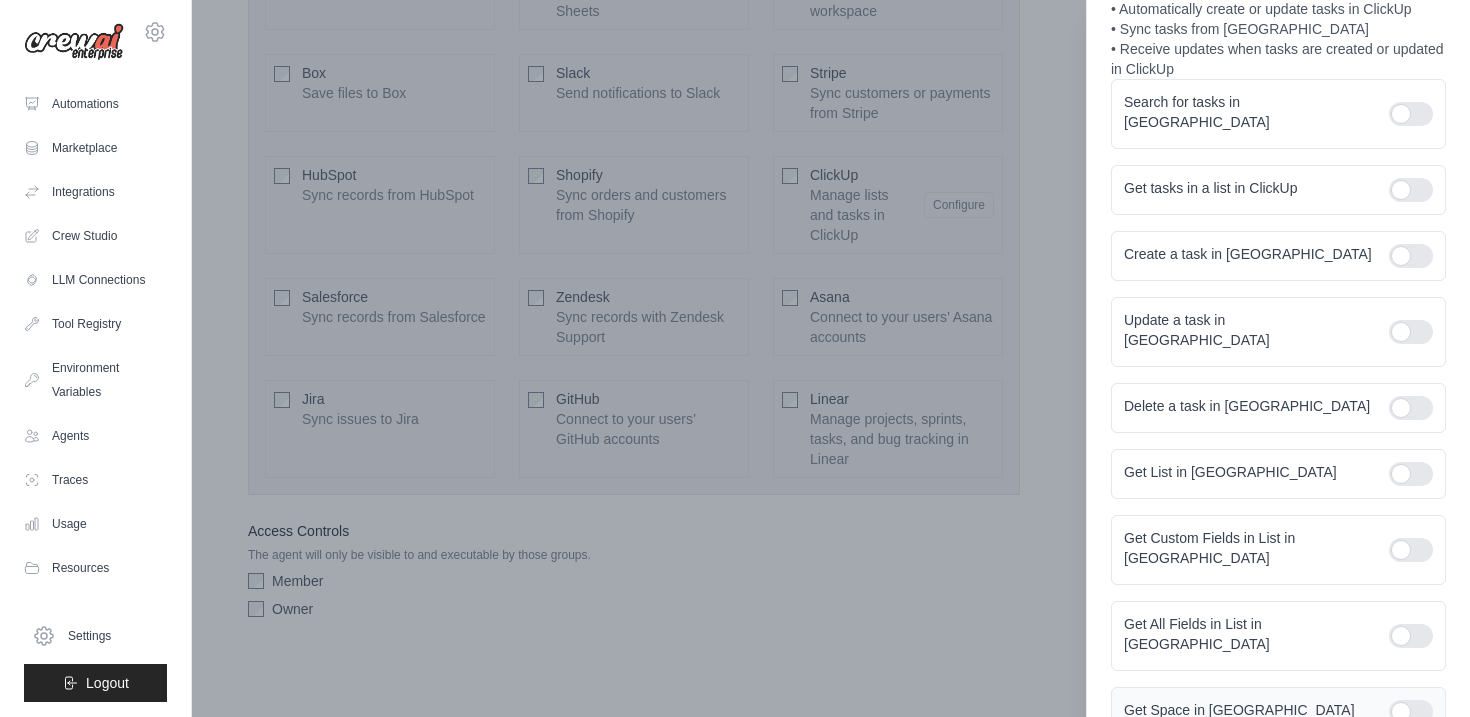 scroll, scrollTop: 0, scrollLeft: 0, axis: both 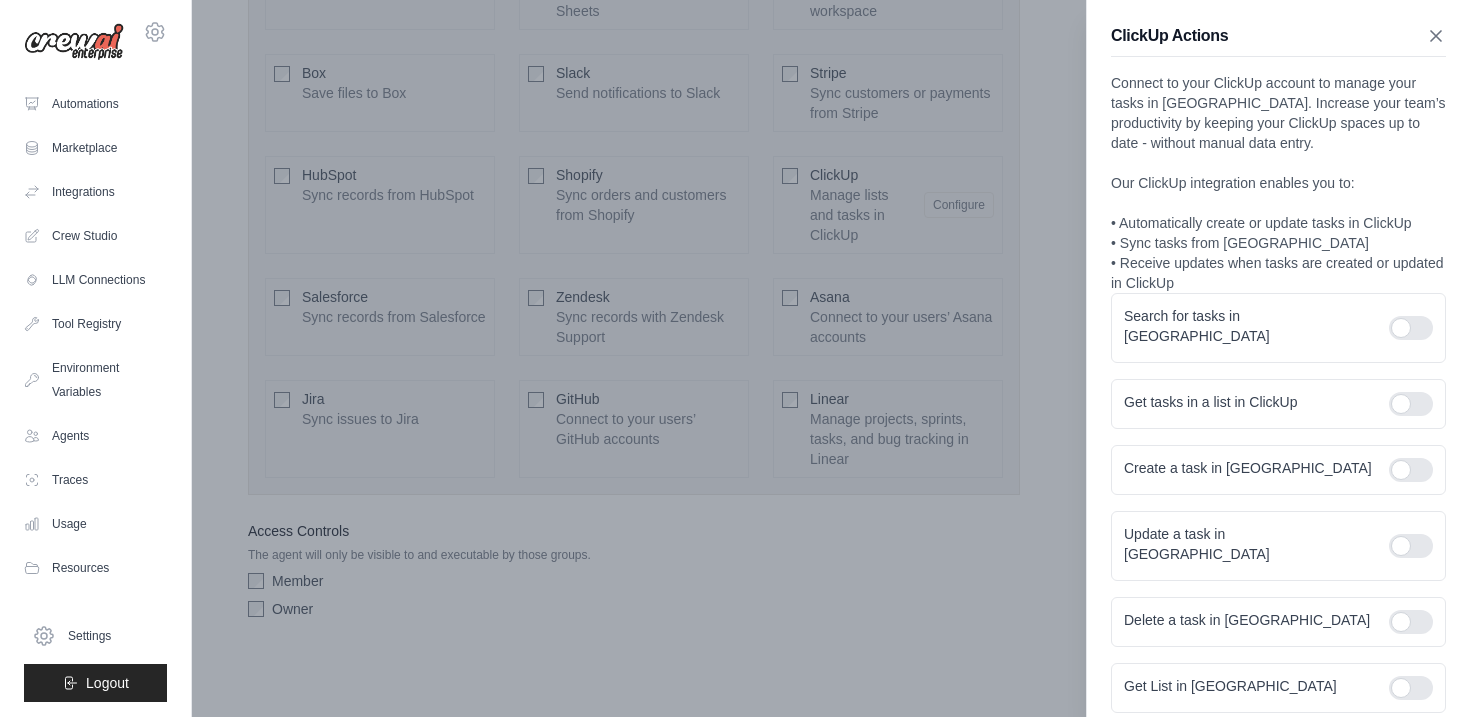 click 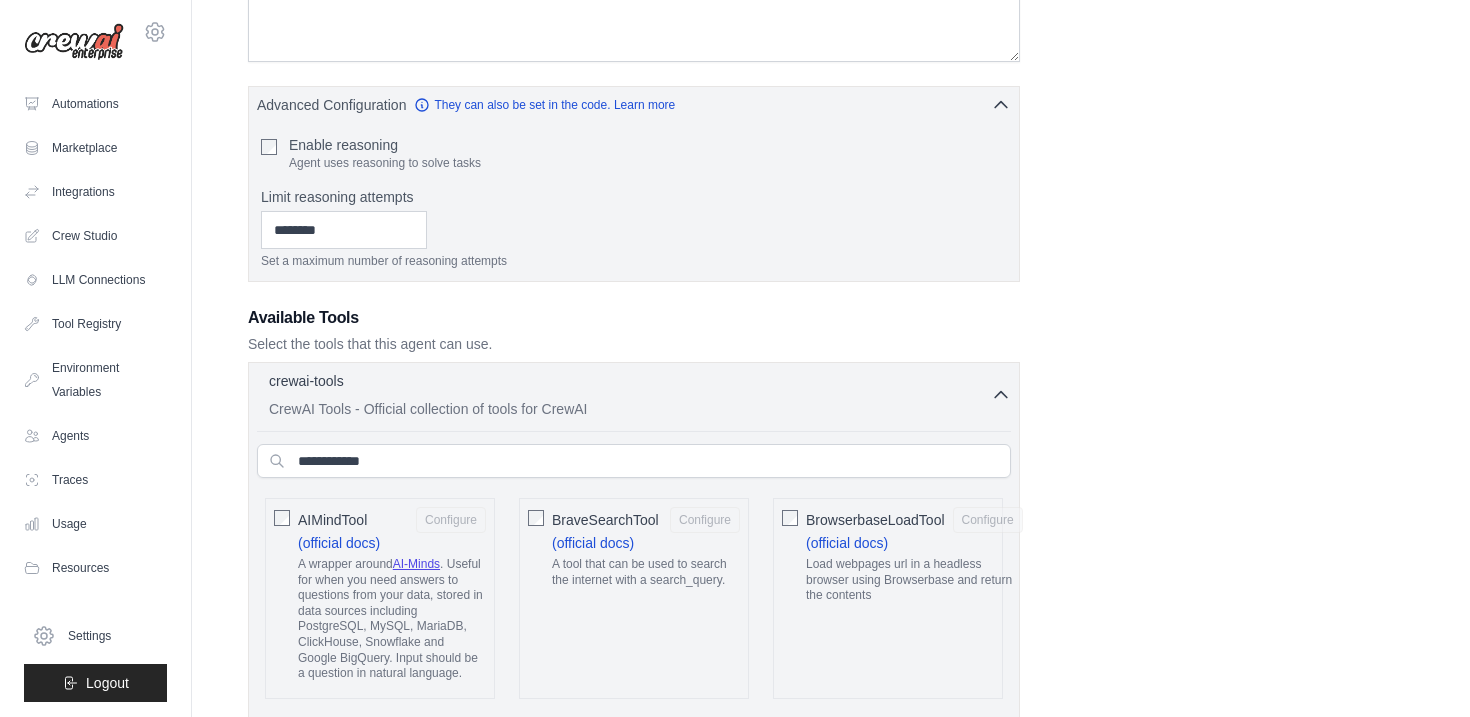 scroll, scrollTop: 0, scrollLeft: 0, axis: both 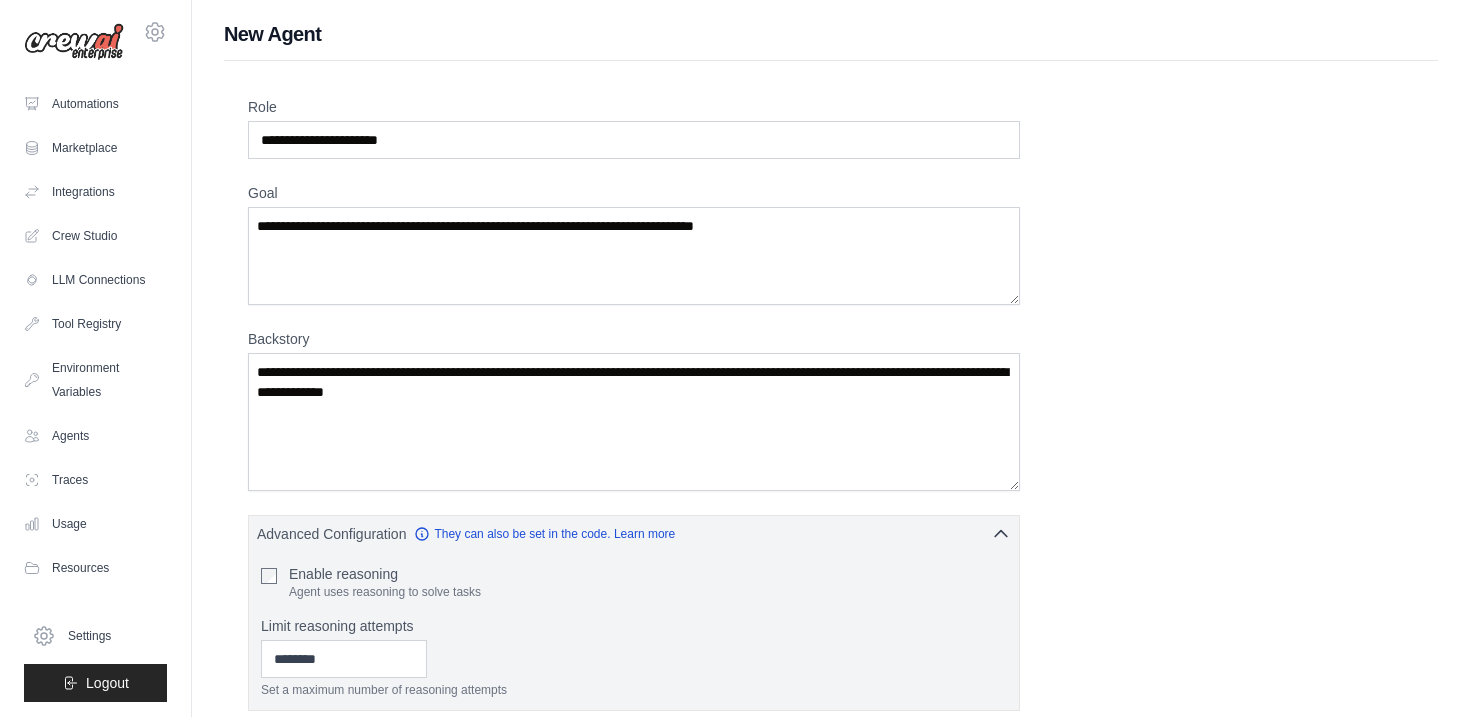 click at bounding box center (74, 42) 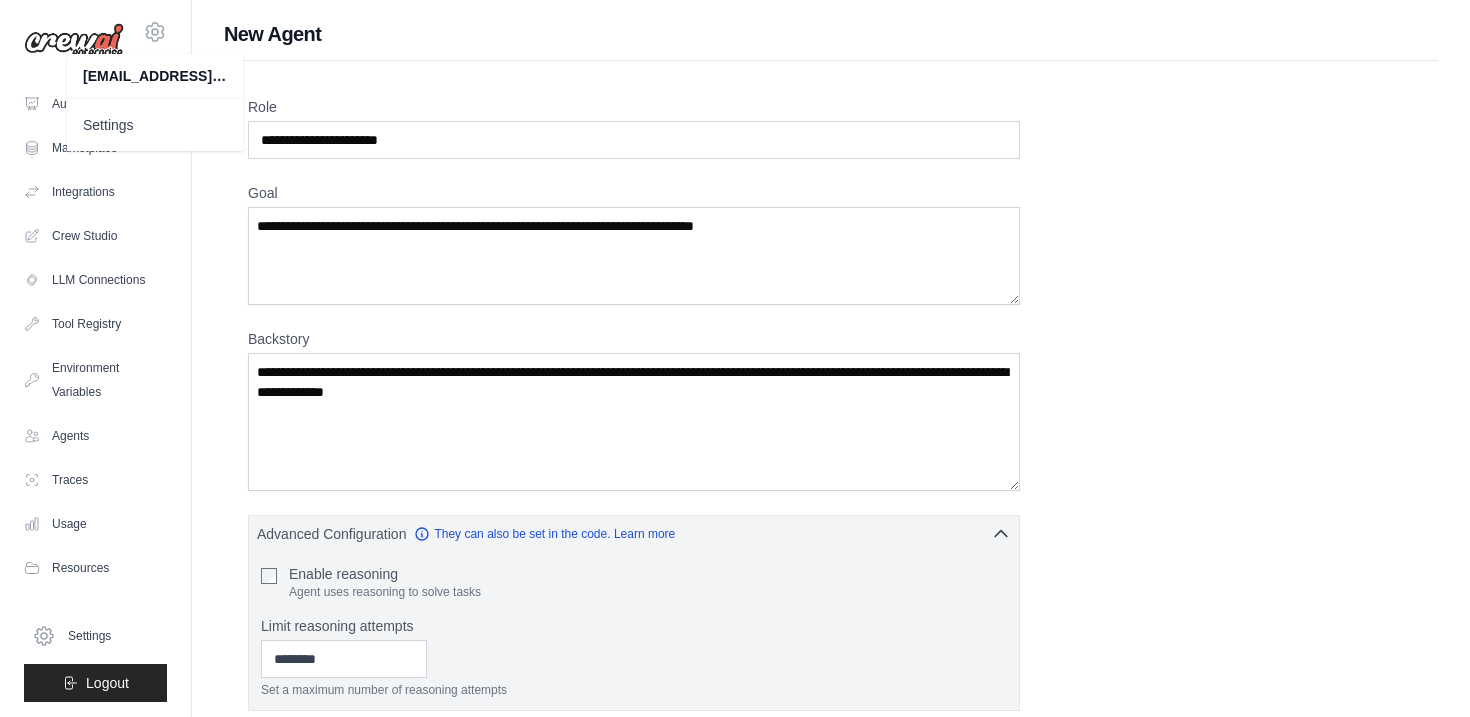 click on "New Agent" at bounding box center [831, 34] 